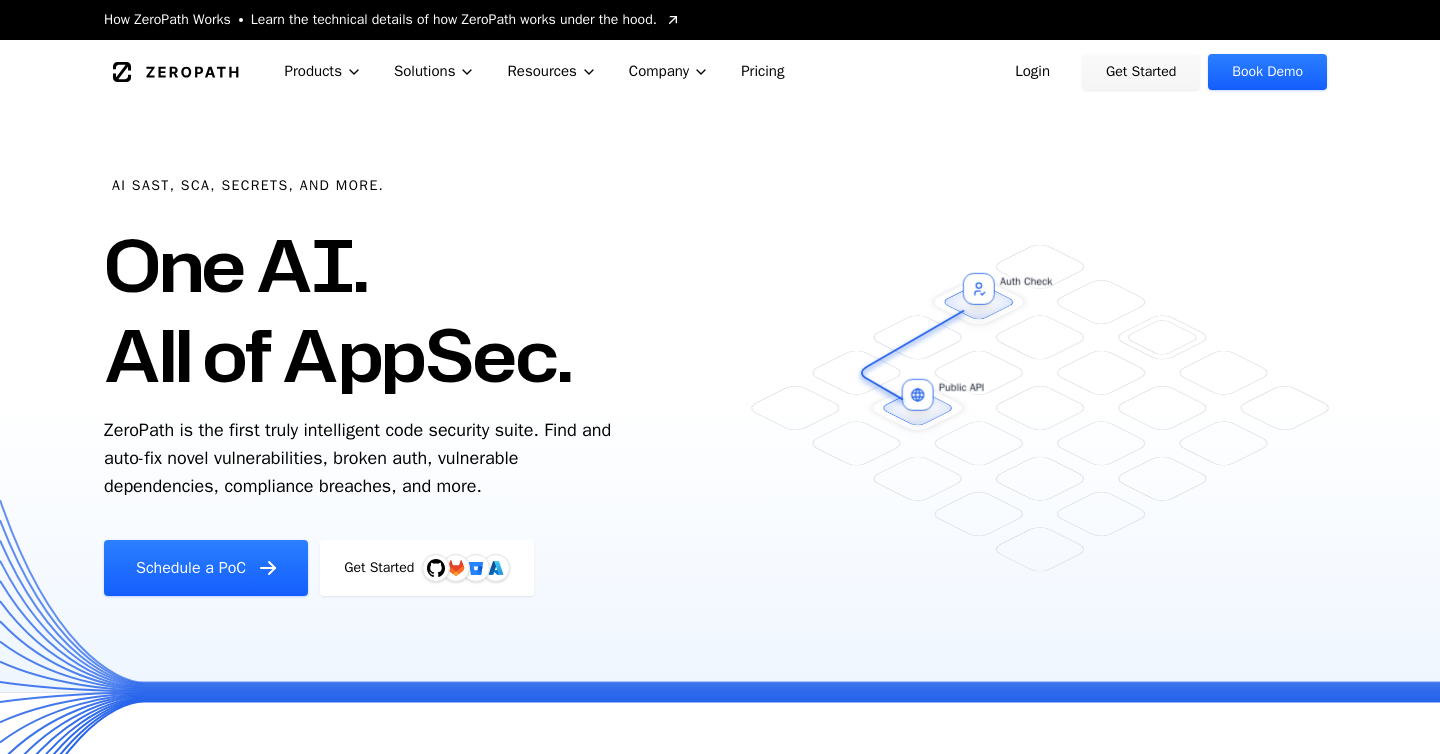 scroll, scrollTop: 0, scrollLeft: 0, axis: both 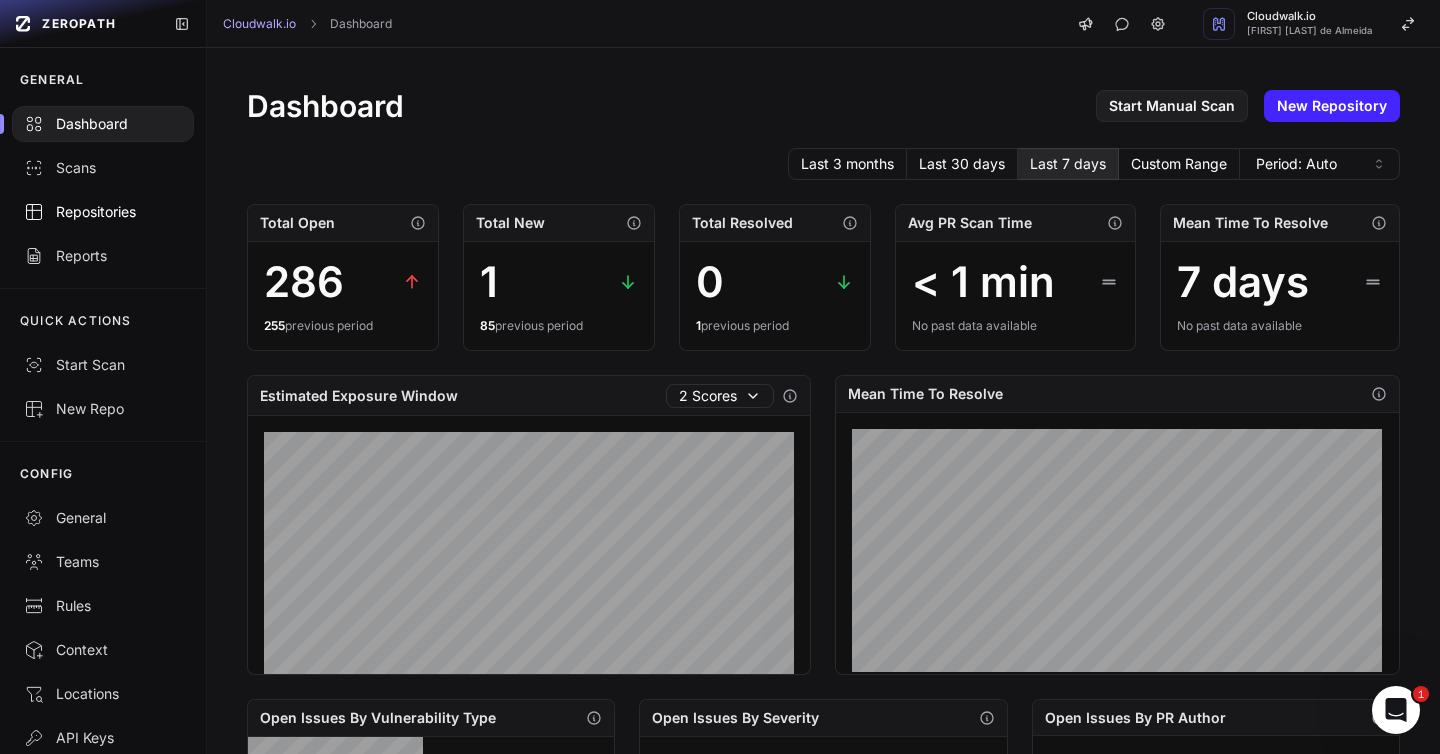 click on "Repositories" at bounding box center [103, 212] 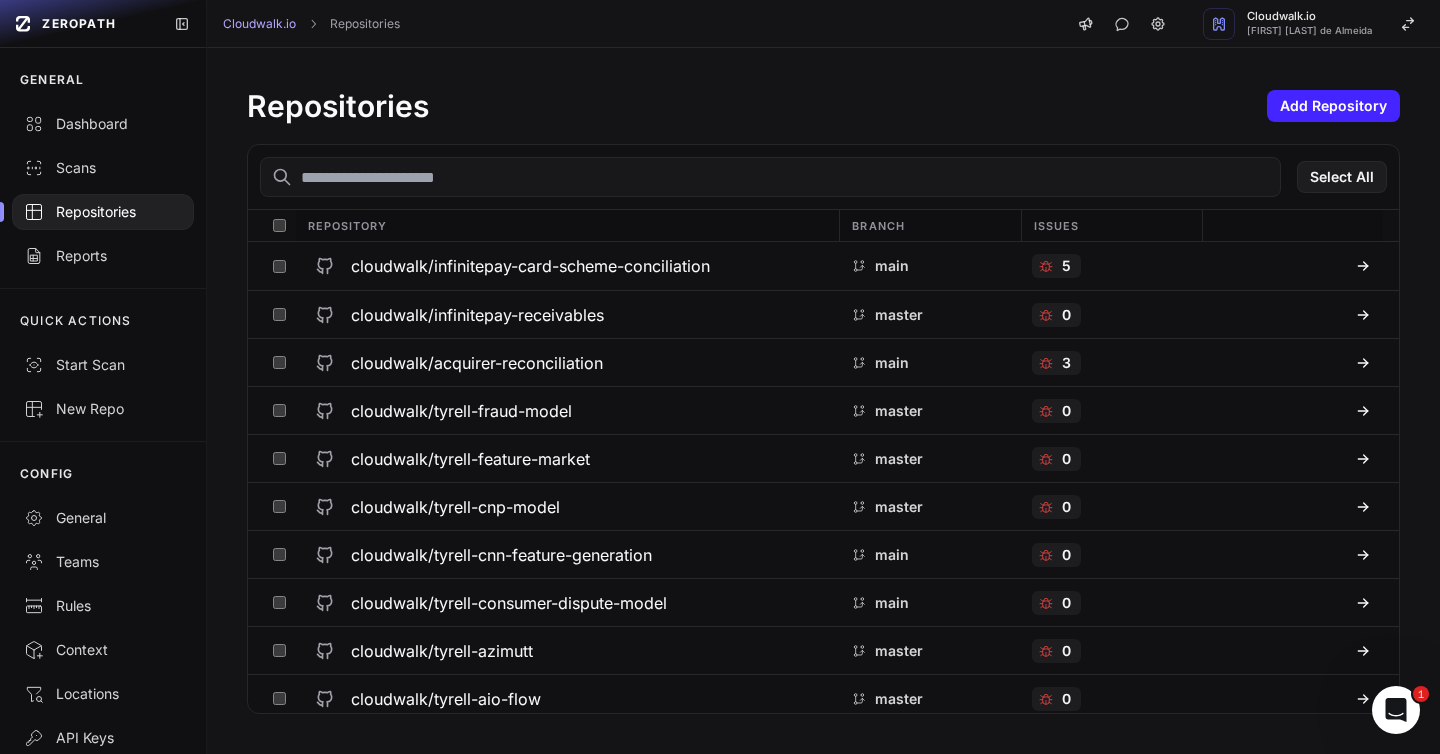 click at bounding box center [770, 177] 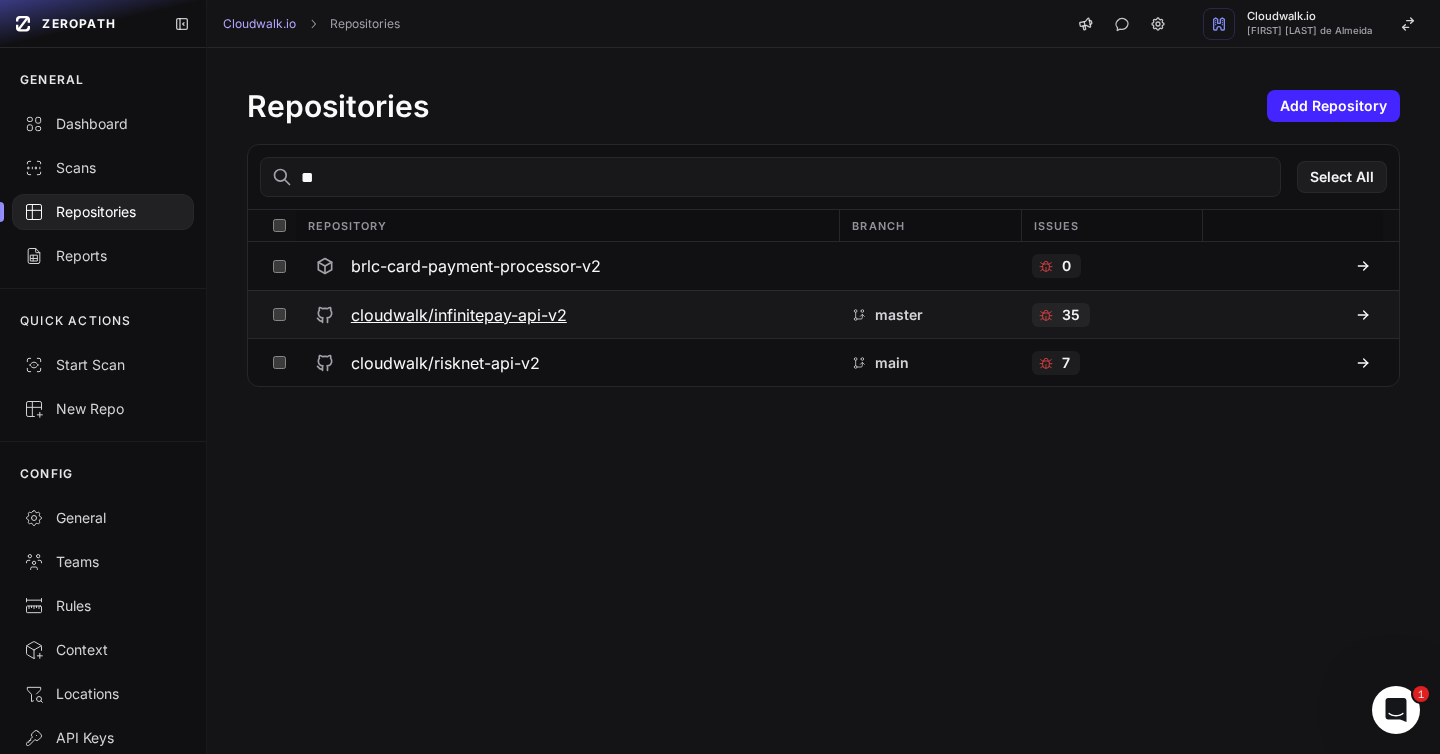 type on "**" 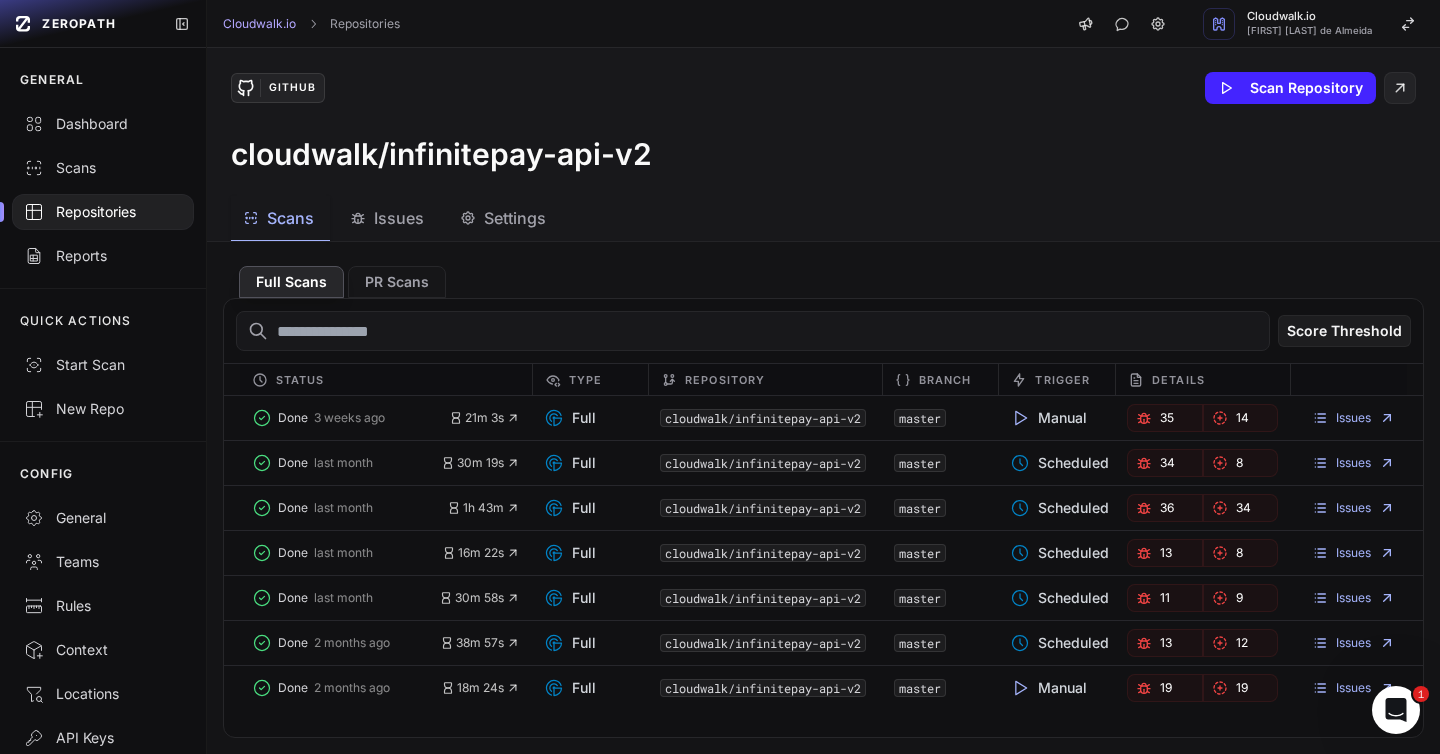 click on "Issues" at bounding box center [399, 218] 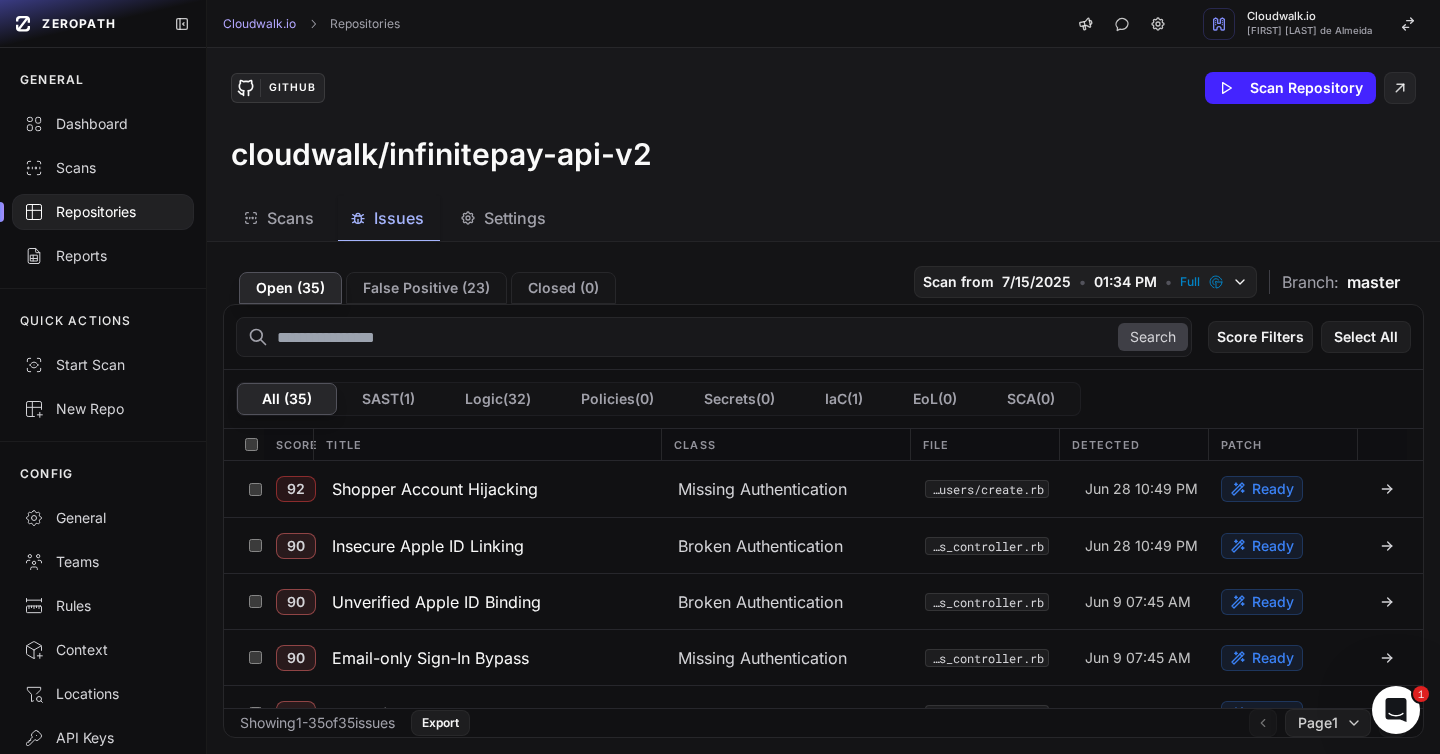 type 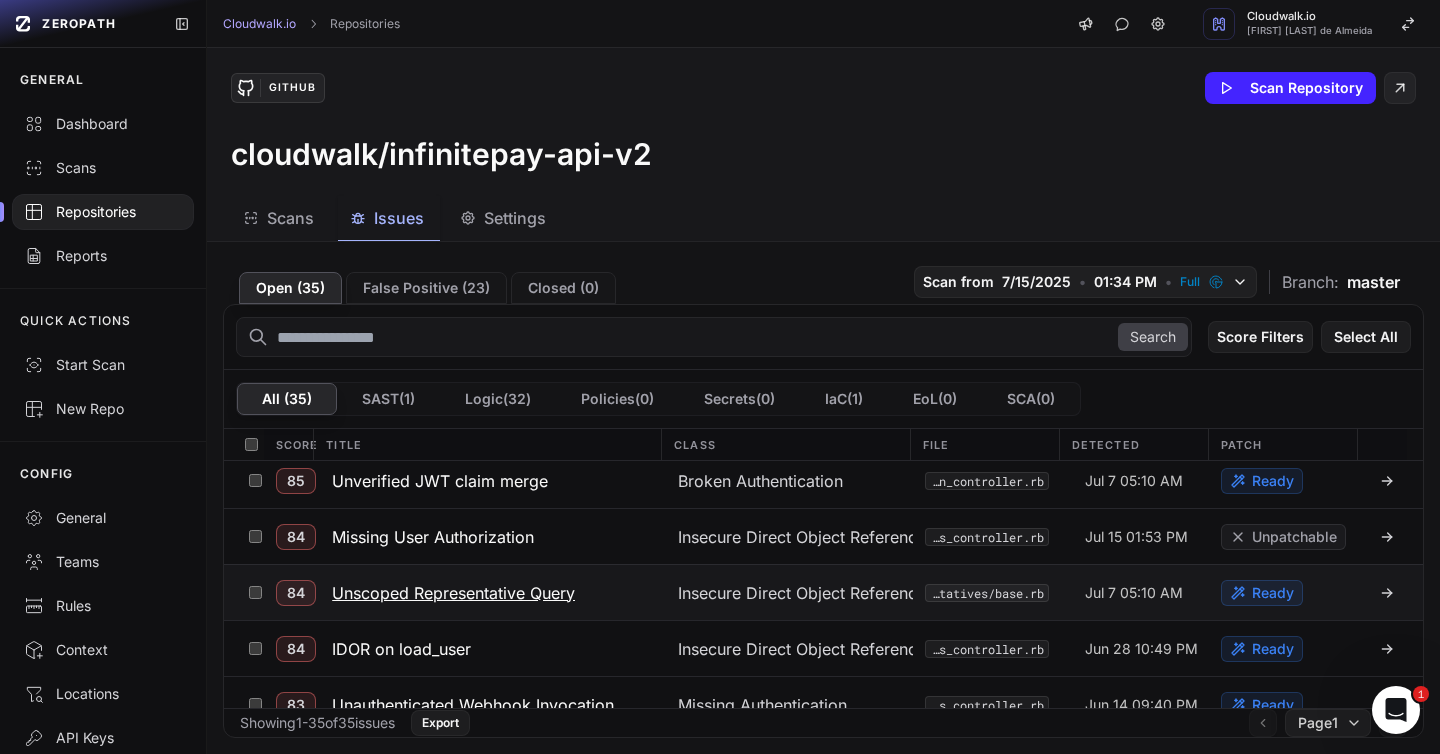 scroll, scrollTop: 237, scrollLeft: 0, axis: vertical 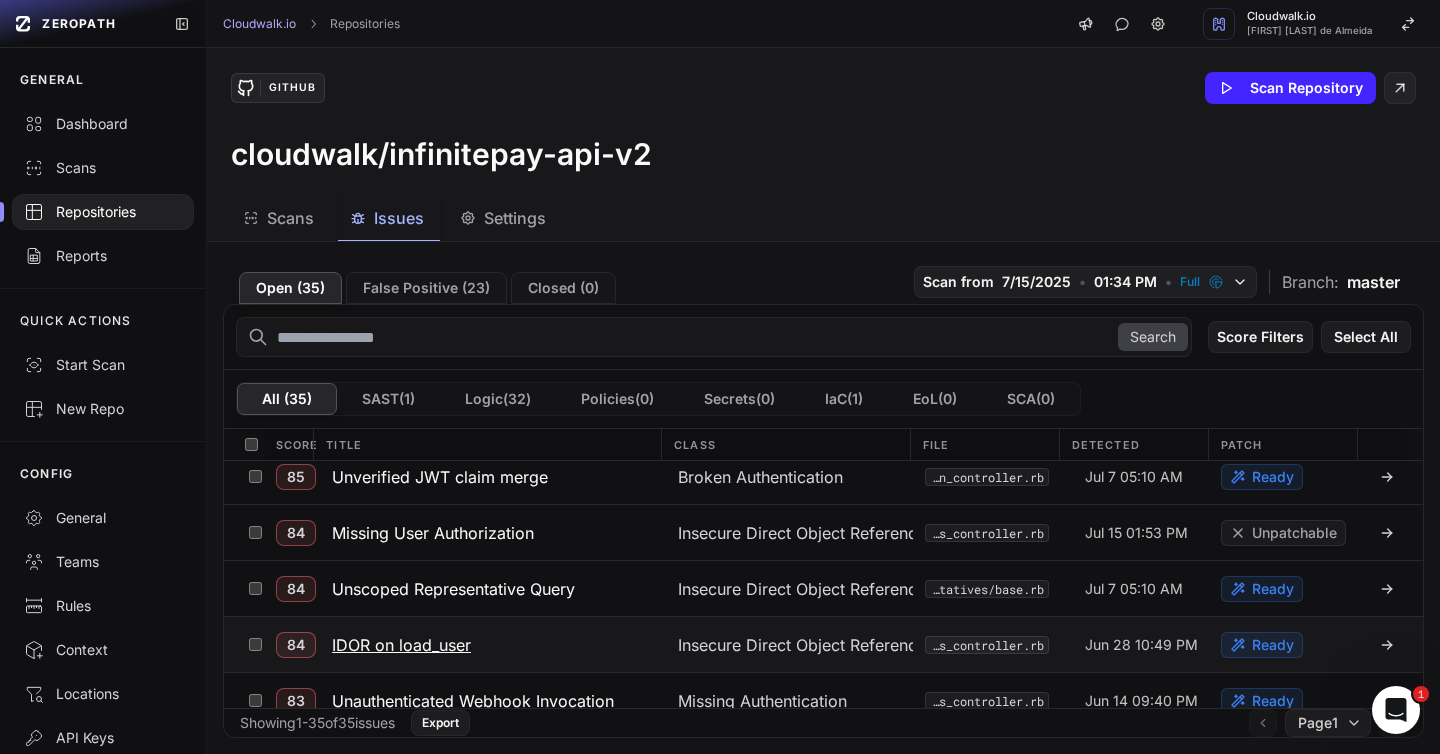 click on "IDOR on load_user" at bounding box center (401, 645) 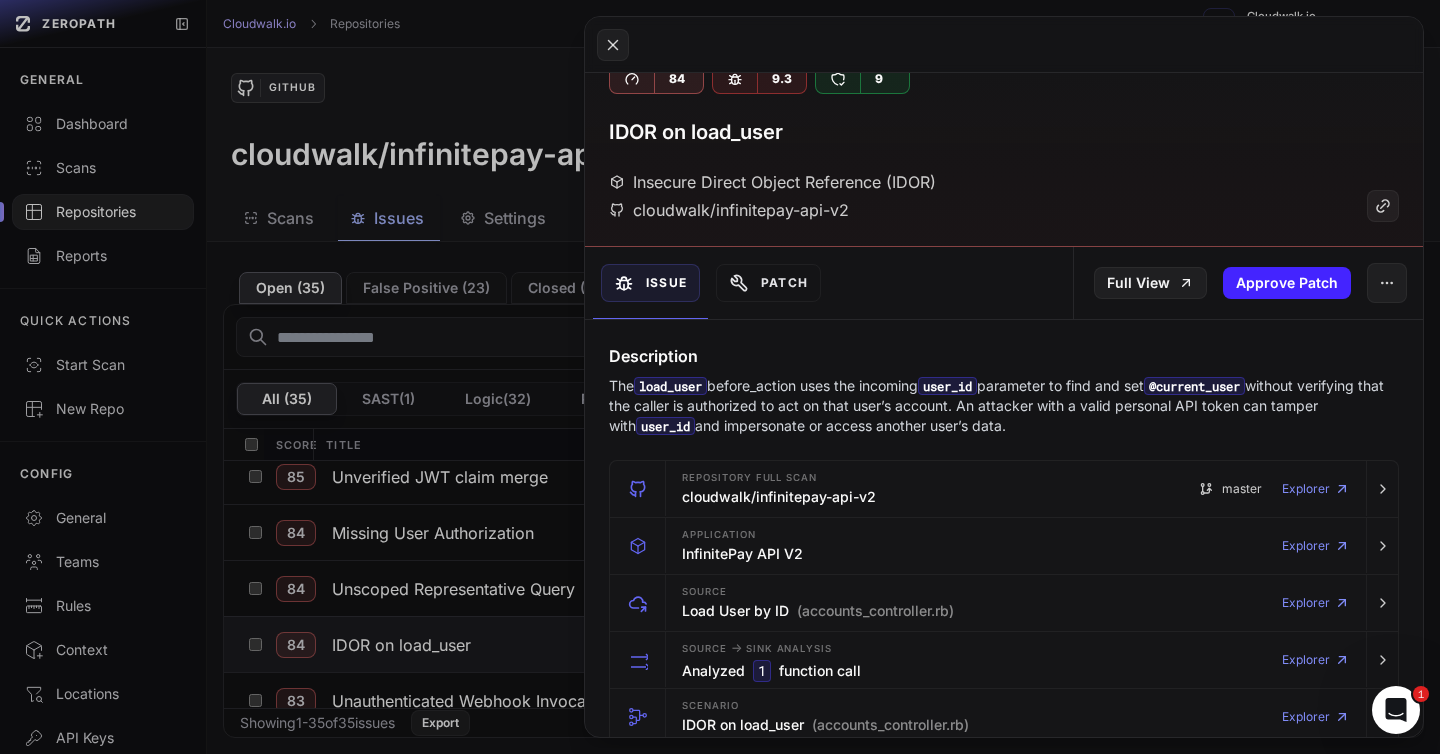 scroll, scrollTop: 0, scrollLeft: 0, axis: both 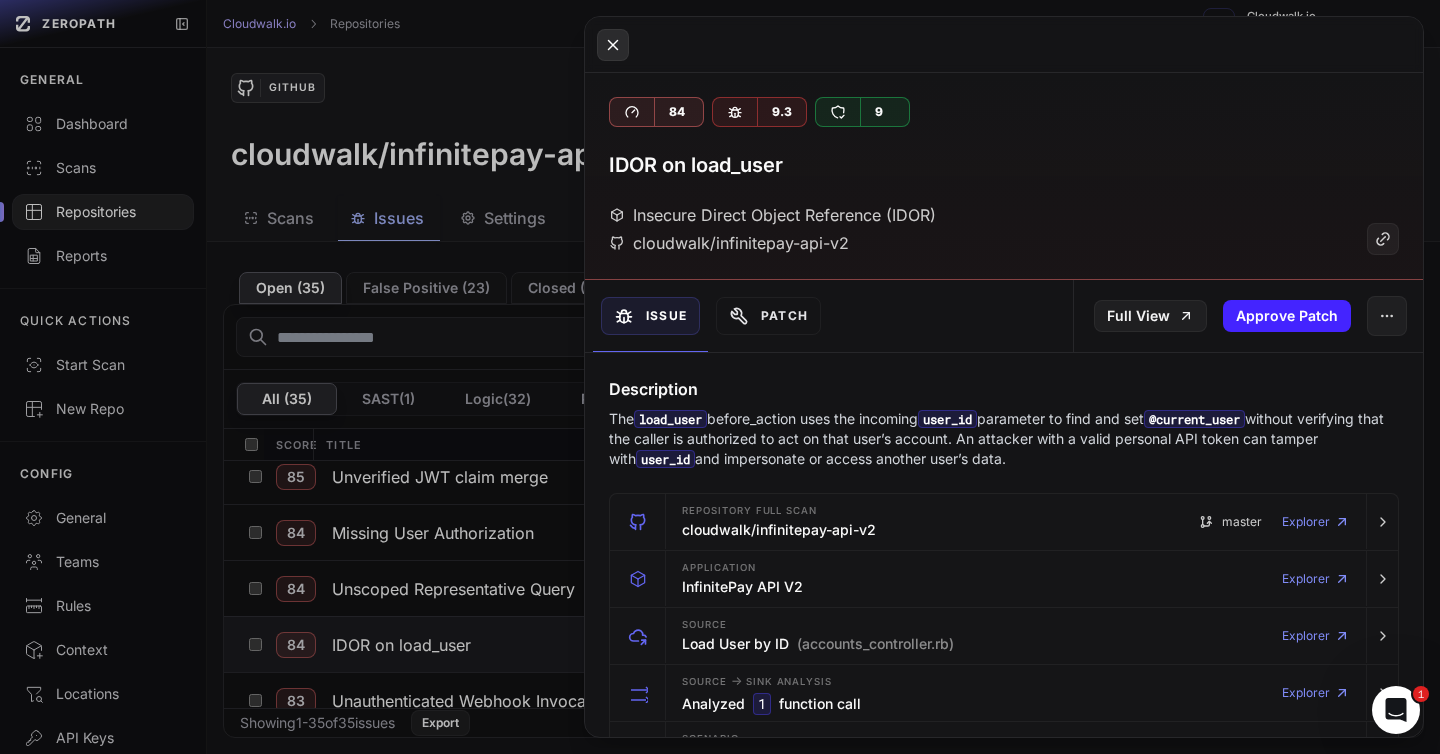 click 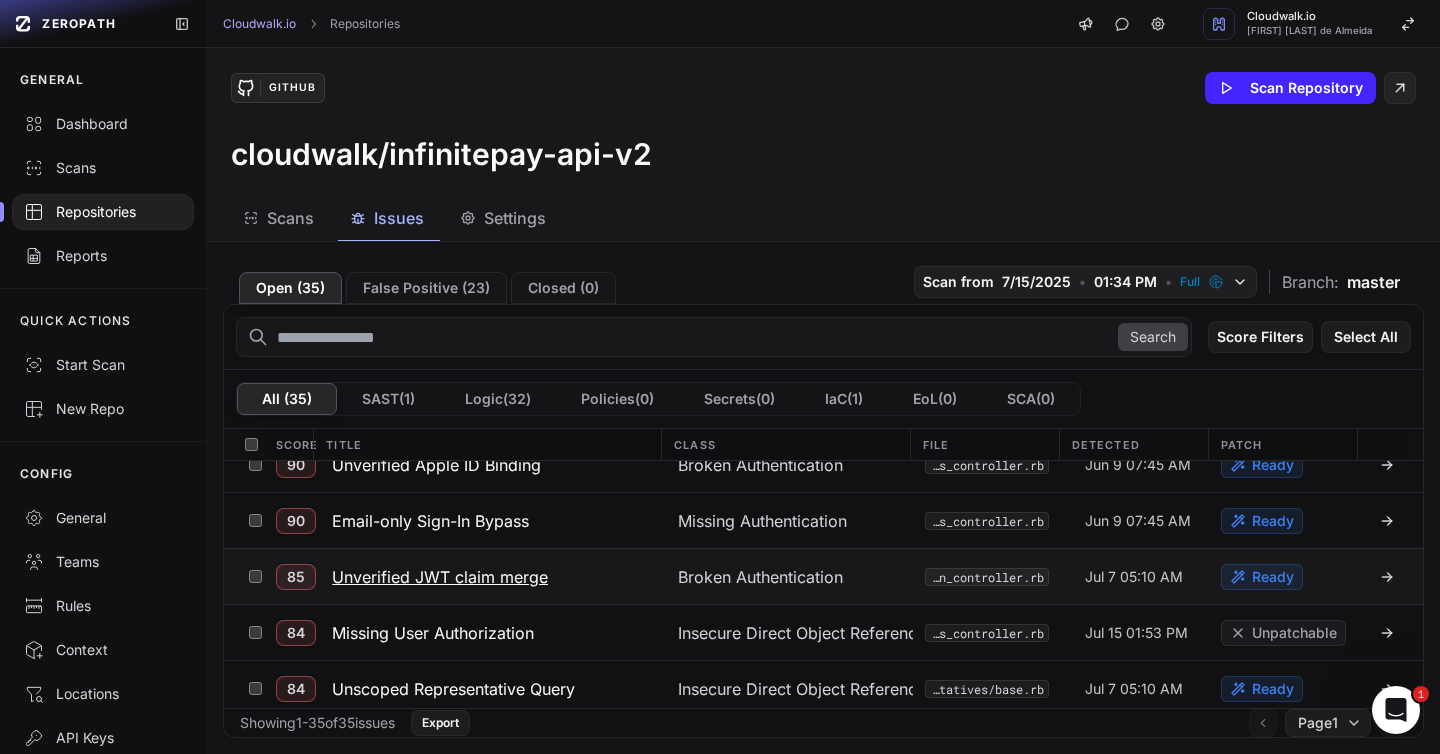 scroll, scrollTop: 0, scrollLeft: 0, axis: both 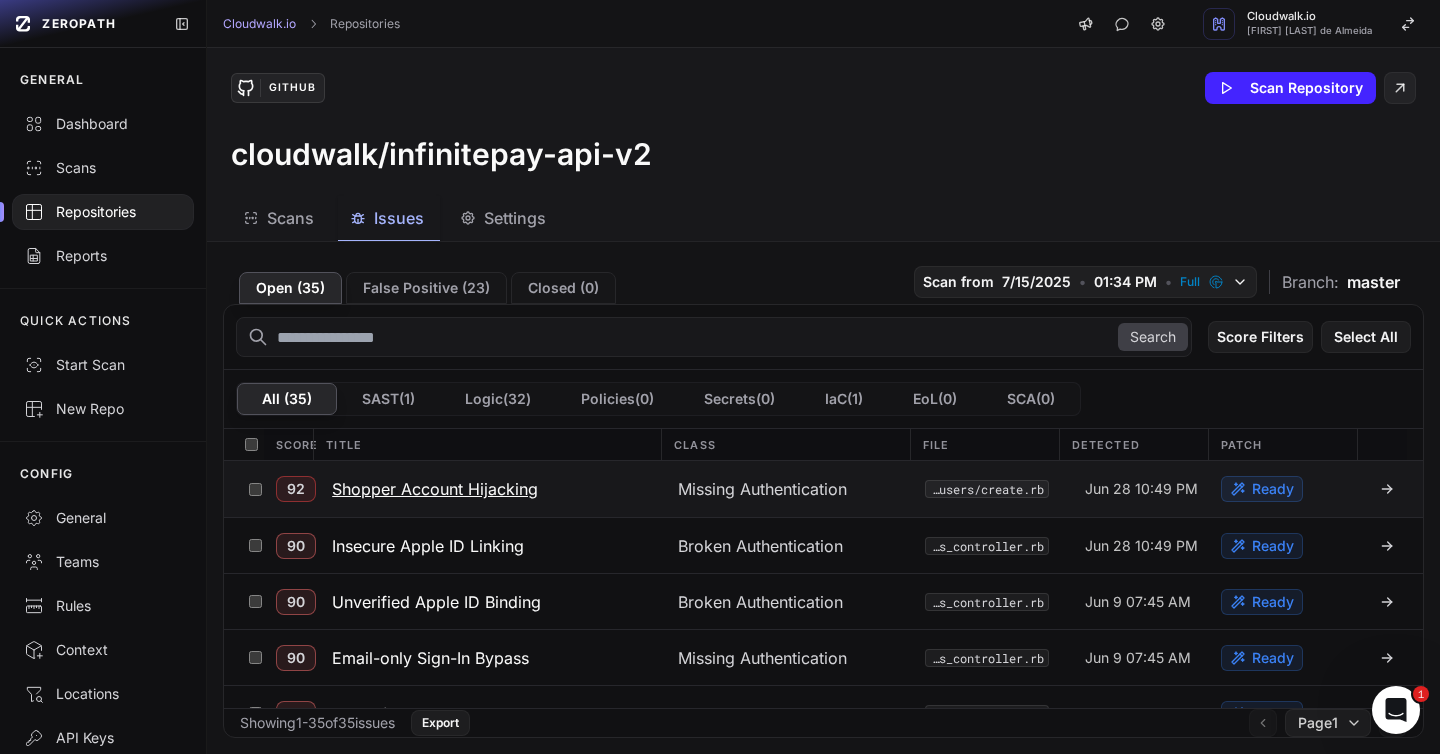 click on "Shopper Account Hijacking" at bounding box center [435, 489] 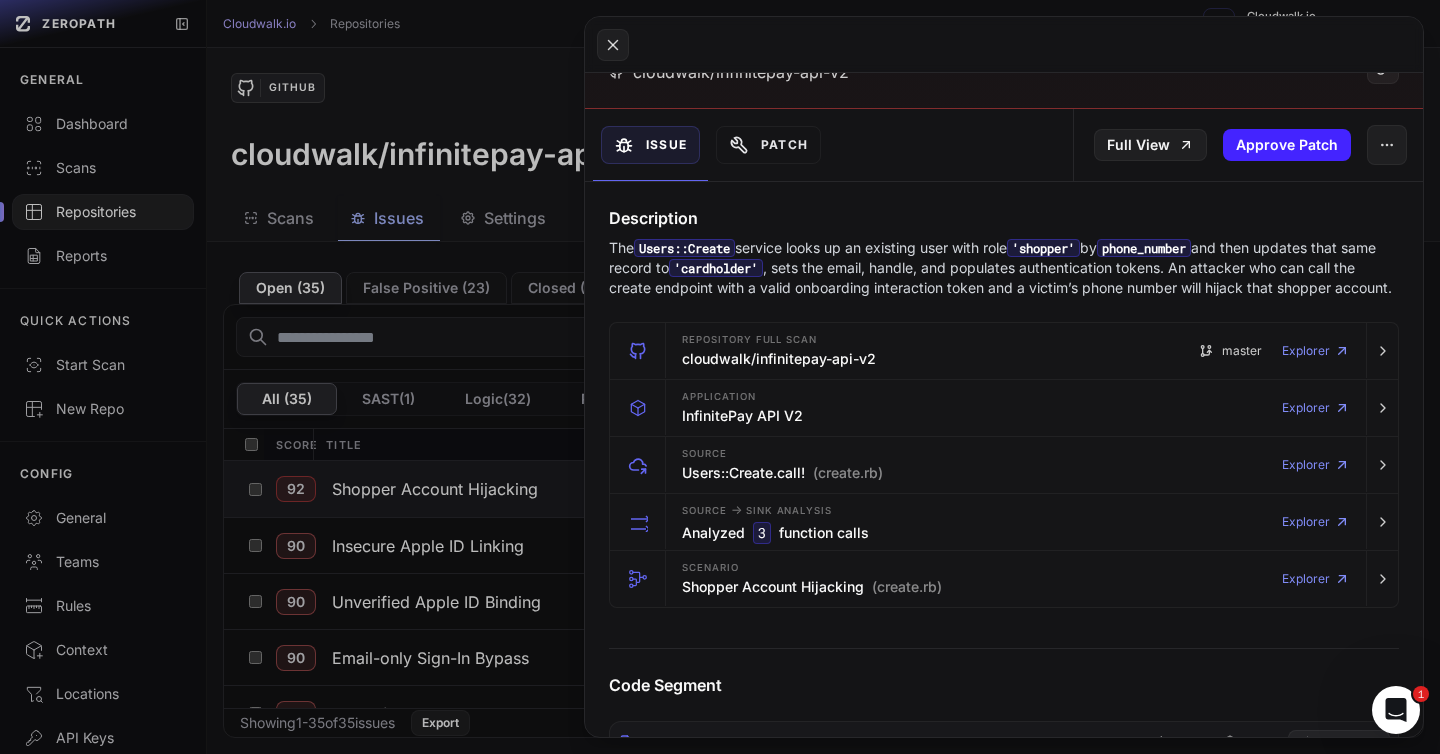 scroll, scrollTop: 172, scrollLeft: 0, axis: vertical 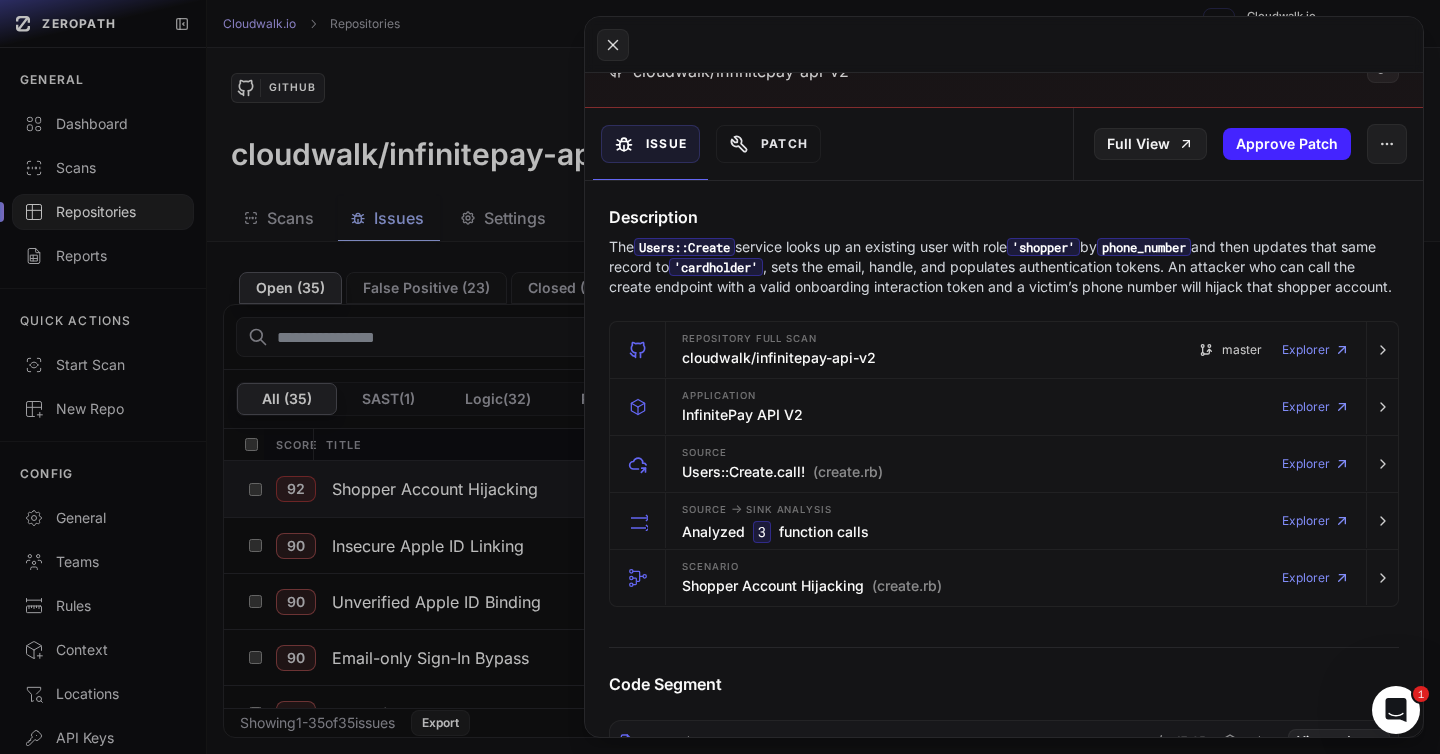 click 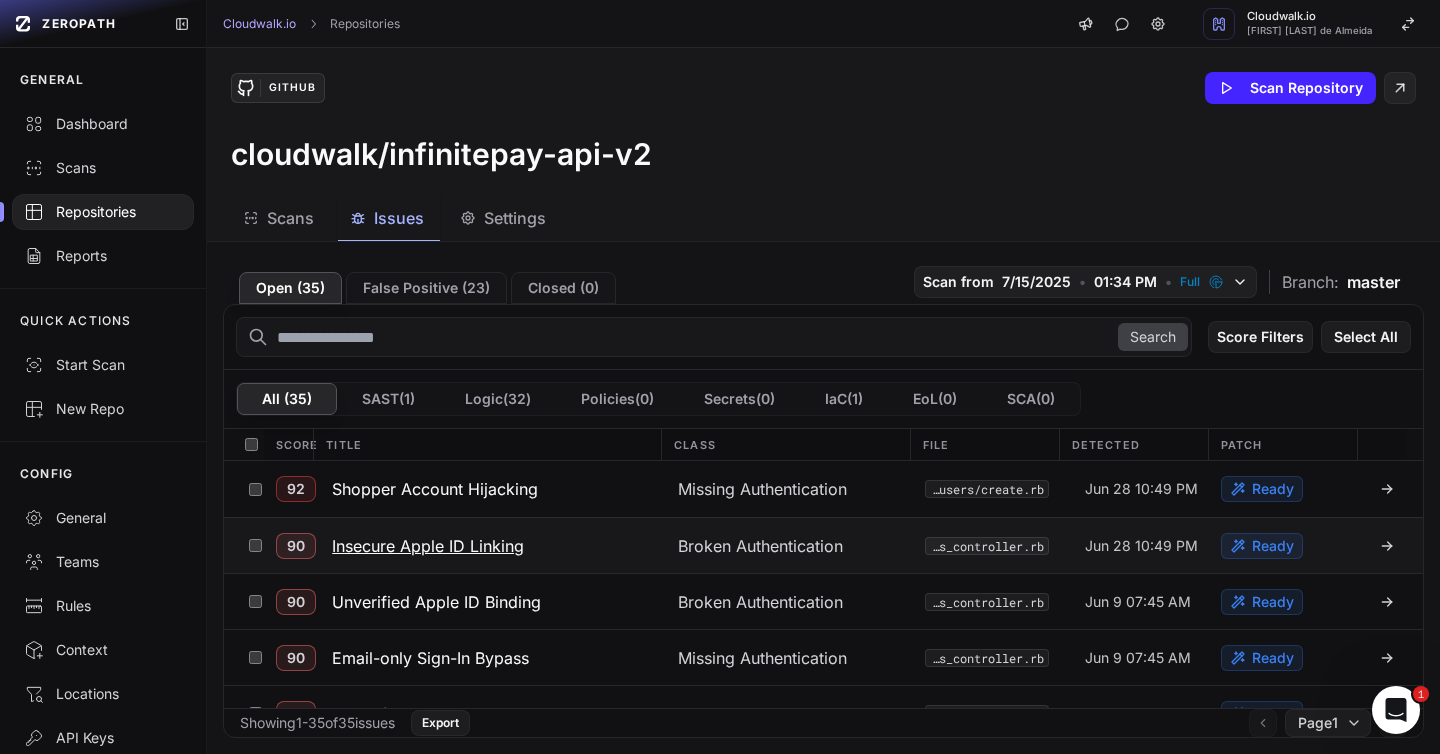 click on "Insecure Apple ID Linking" at bounding box center (428, 546) 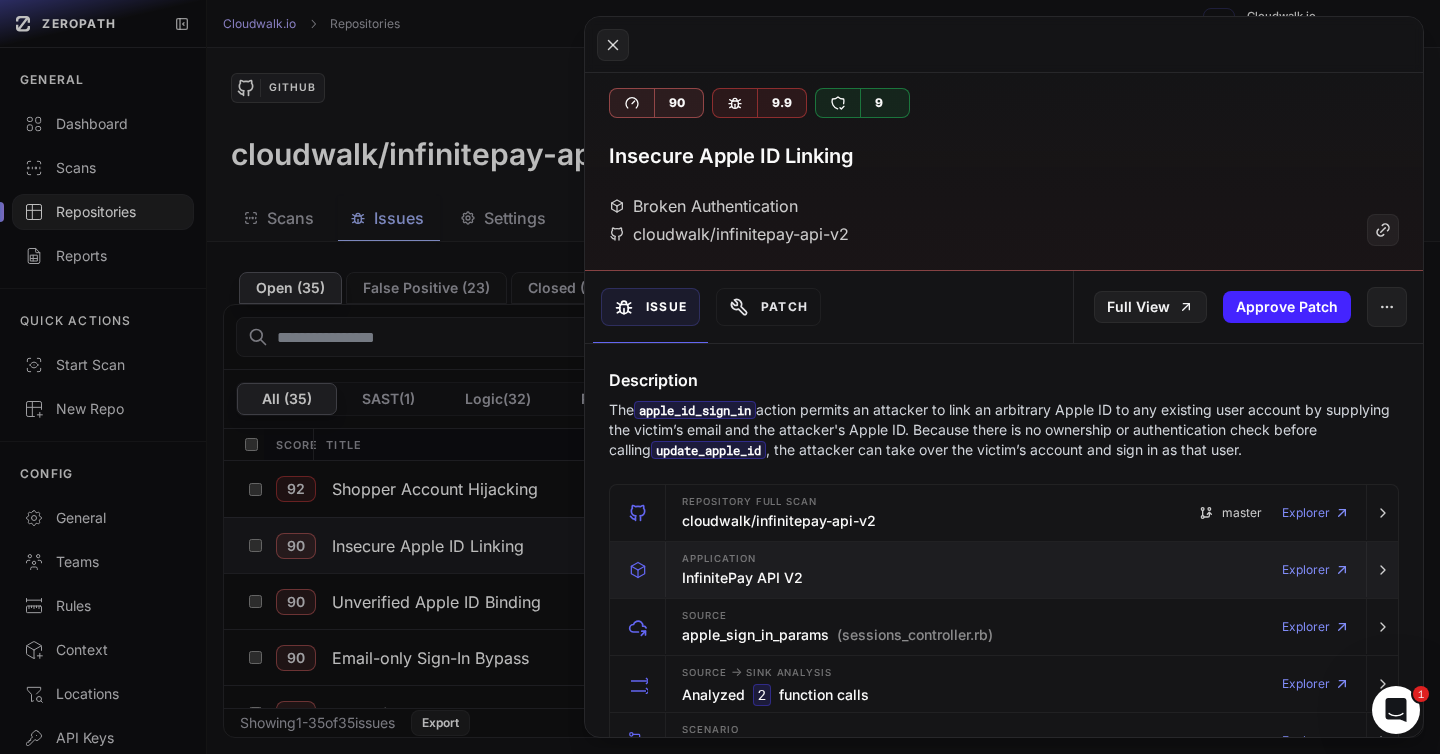 scroll, scrollTop: 5, scrollLeft: 0, axis: vertical 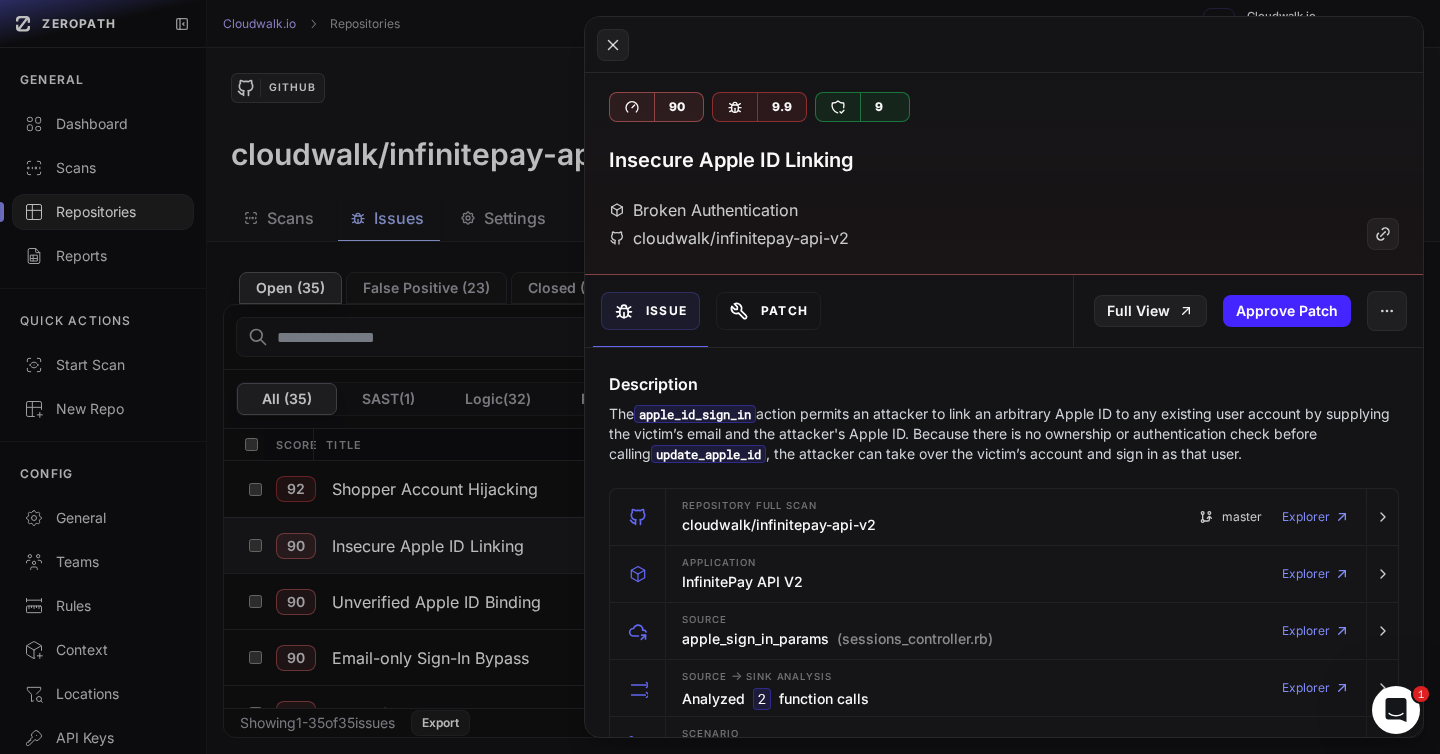 click on "Patch" at bounding box center [768, 311] 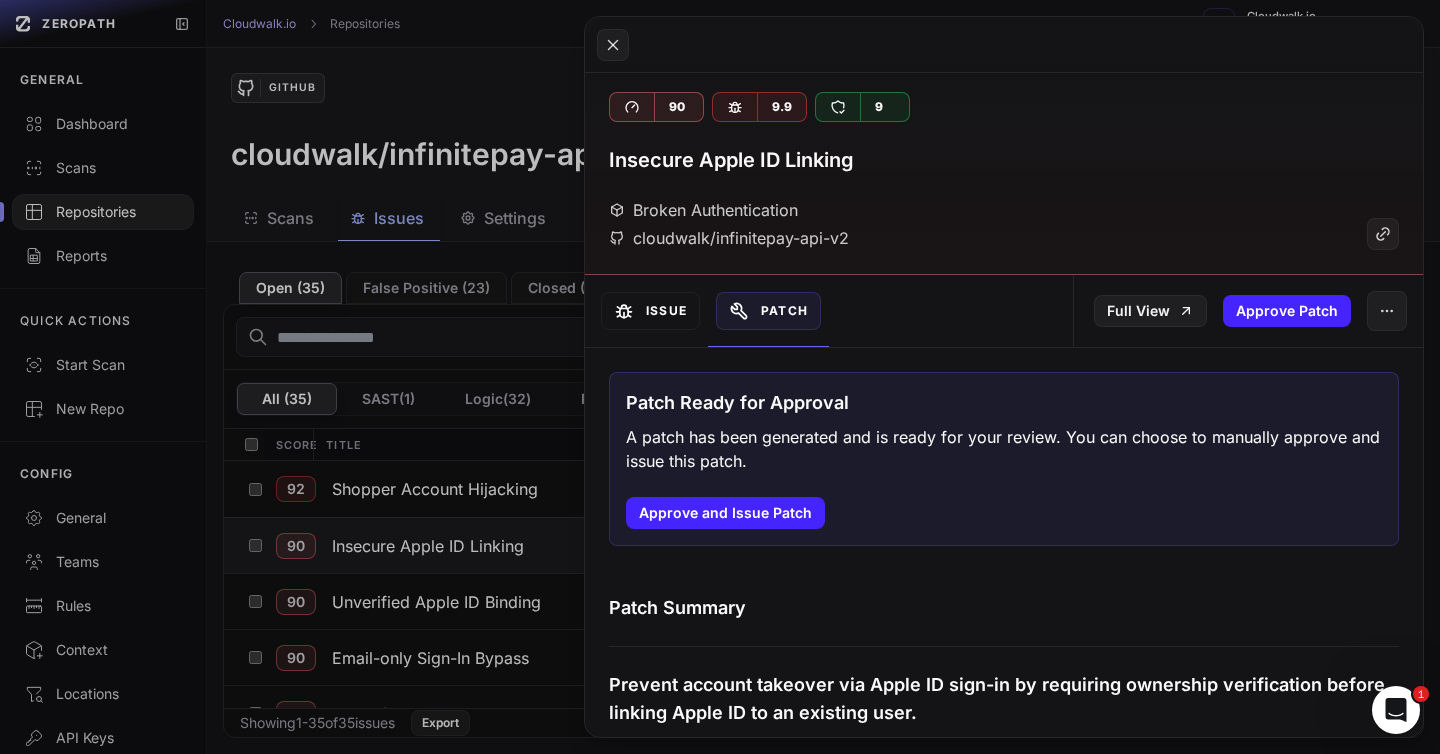 click on "Issue" at bounding box center (650, 311) 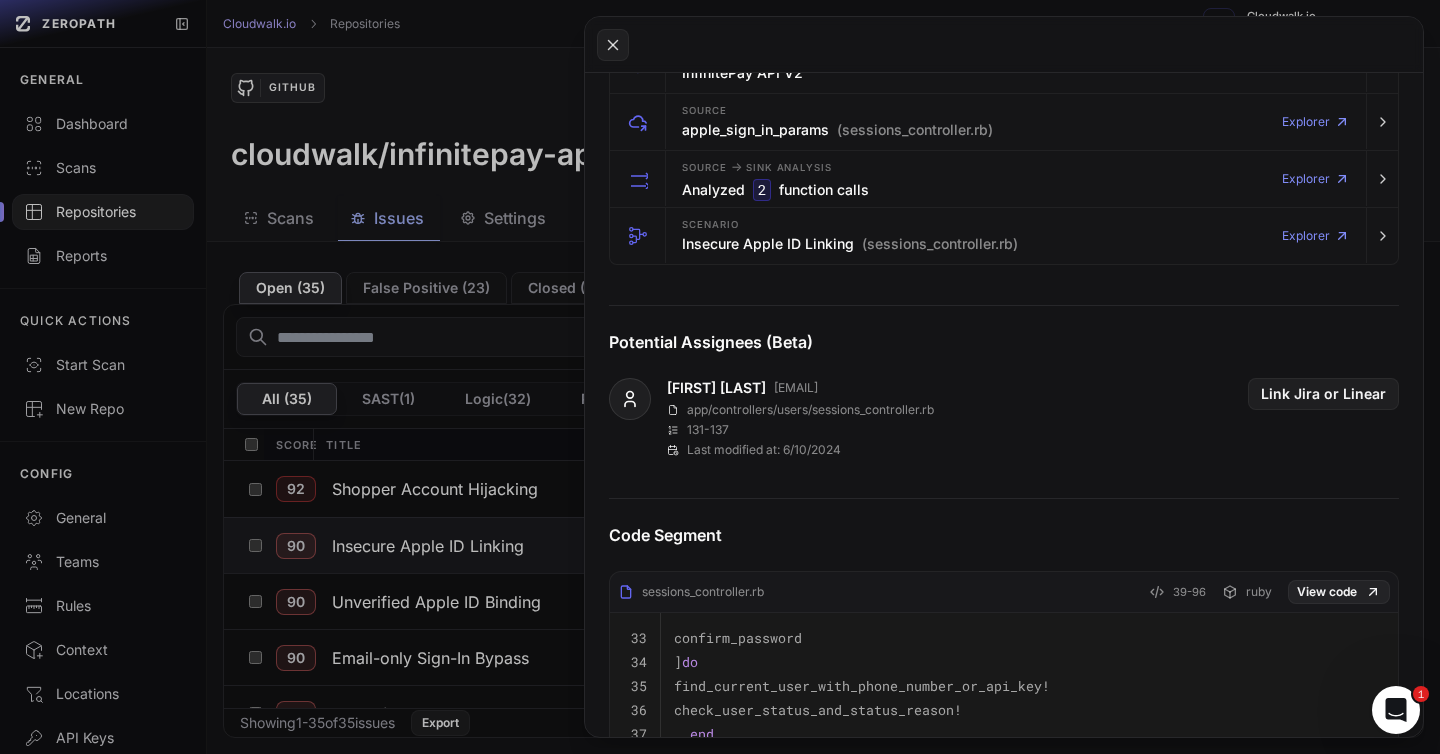 scroll, scrollTop: 523, scrollLeft: 0, axis: vertical 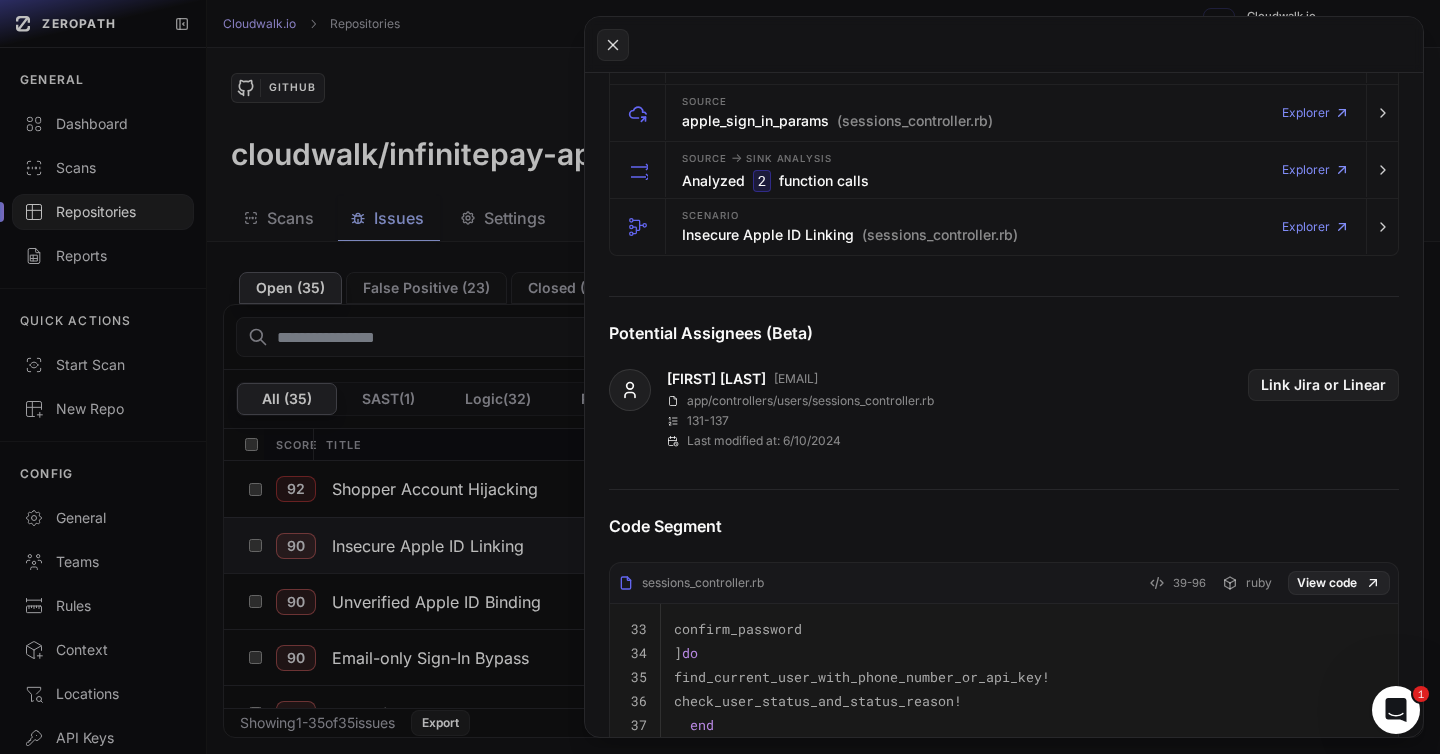 type 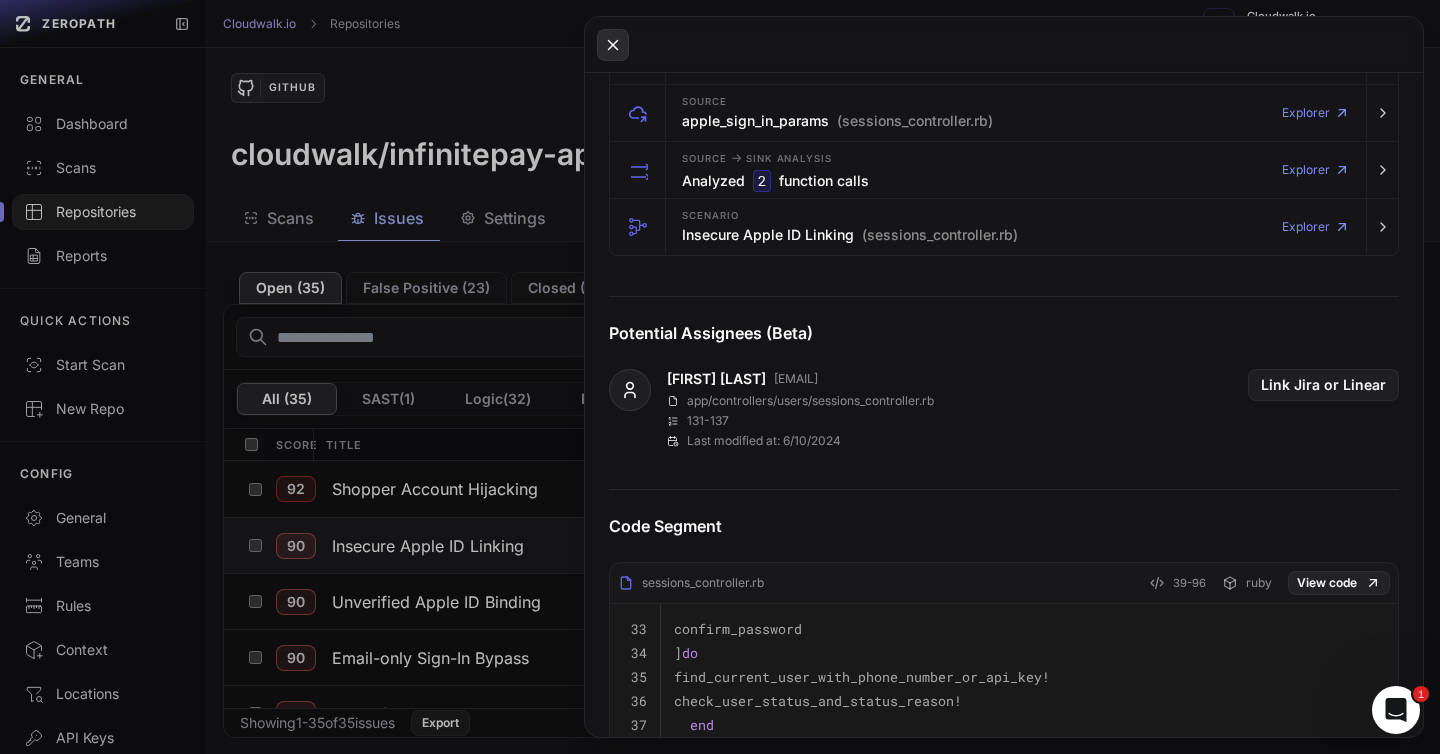 click 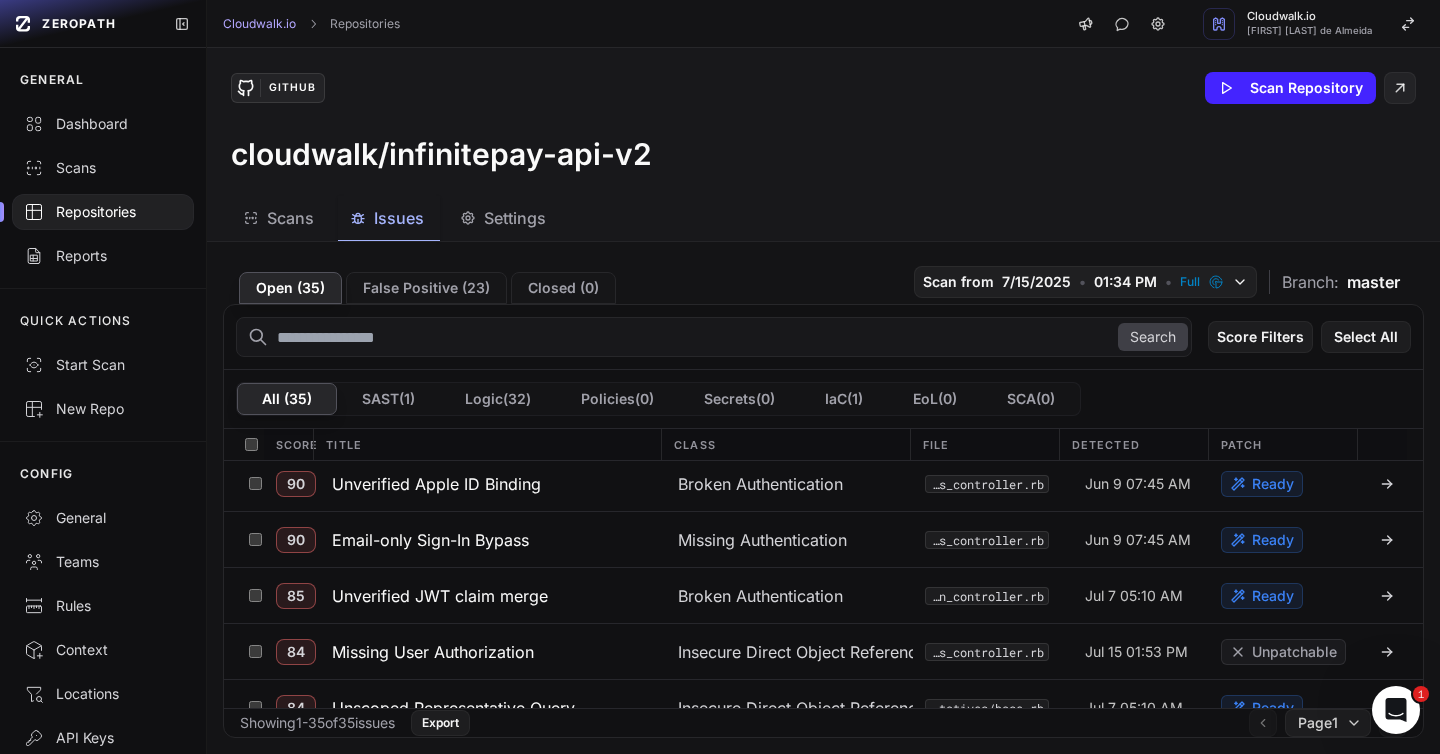 scroll, scrollTop: 119, scrollLeft: 0, axis: vertical 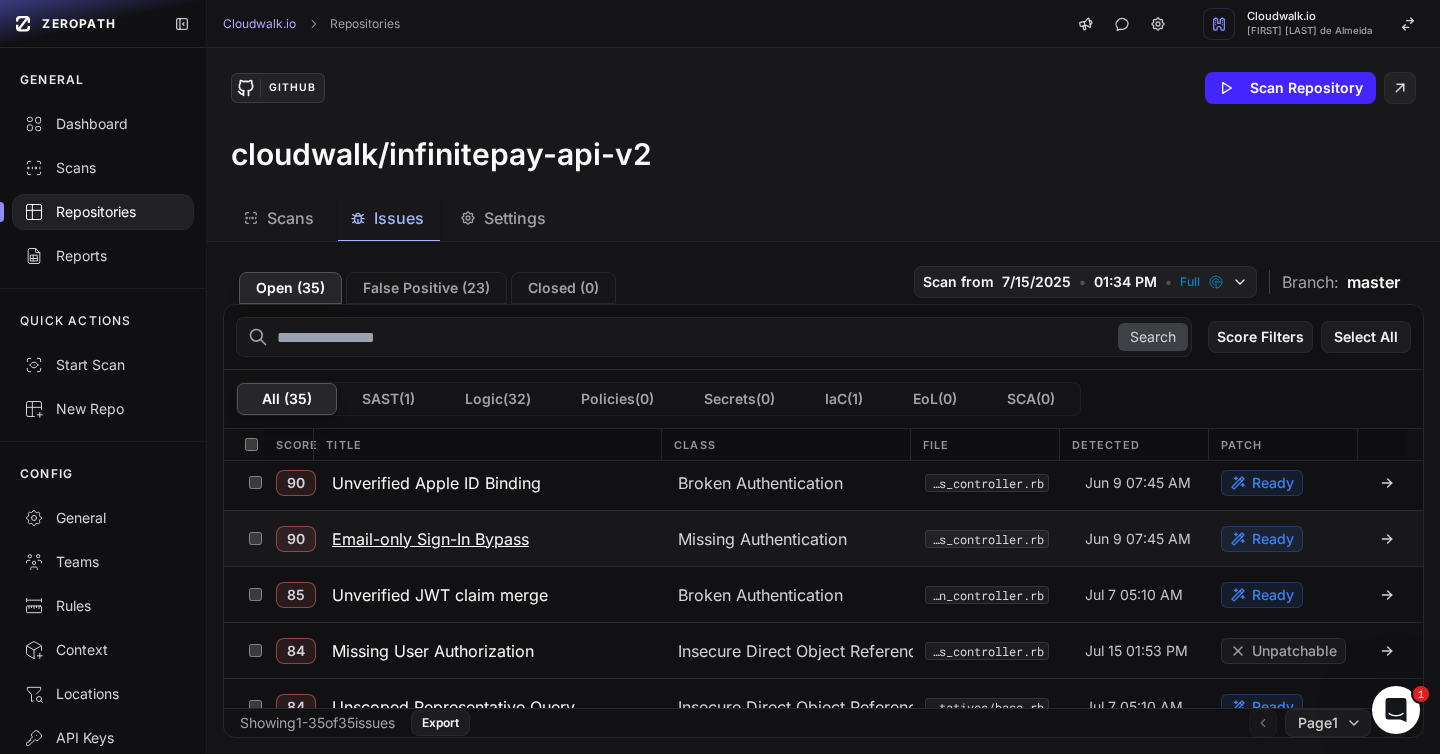 click on "Email-only Sign-In Bypass" at bounding box center (430, 539) 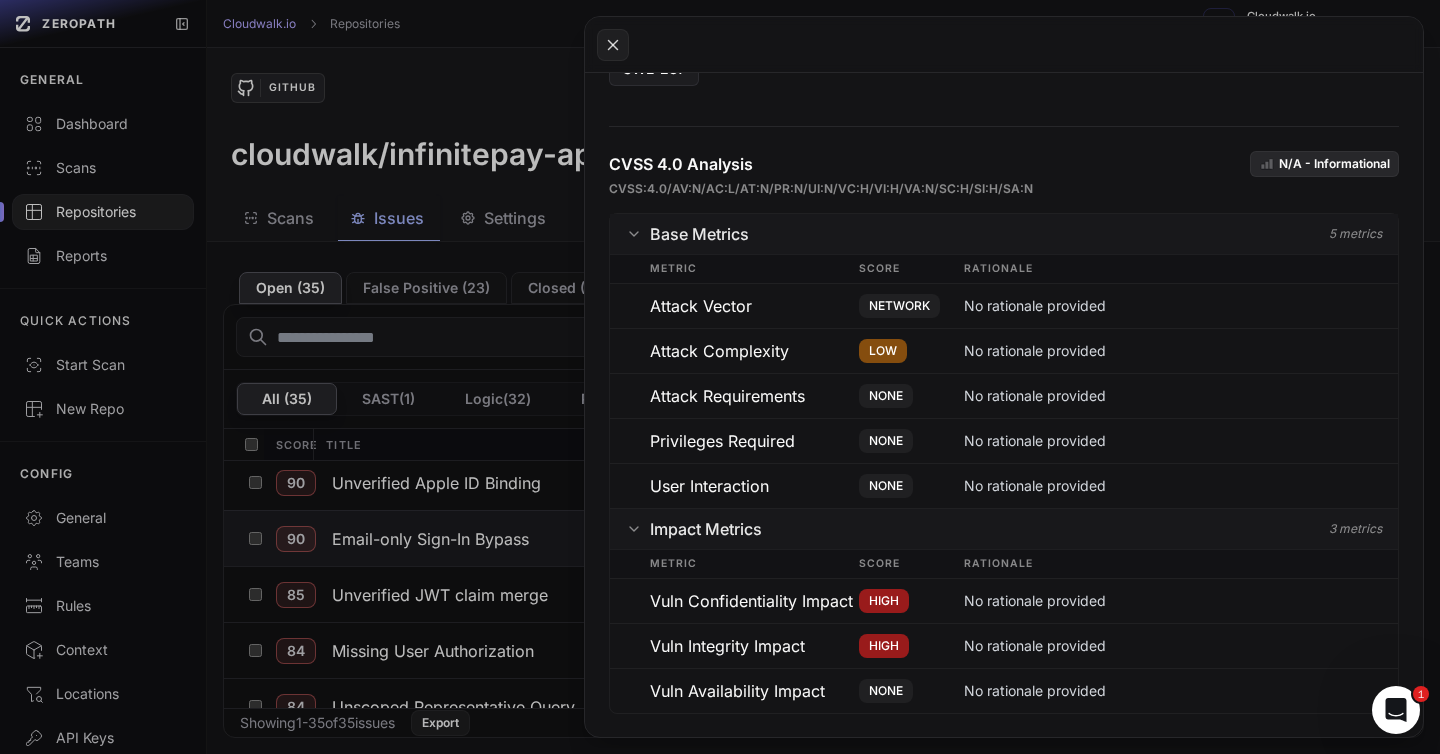 scroll, scrollTop: 1181, scrollLeft: 0, axis: vertical 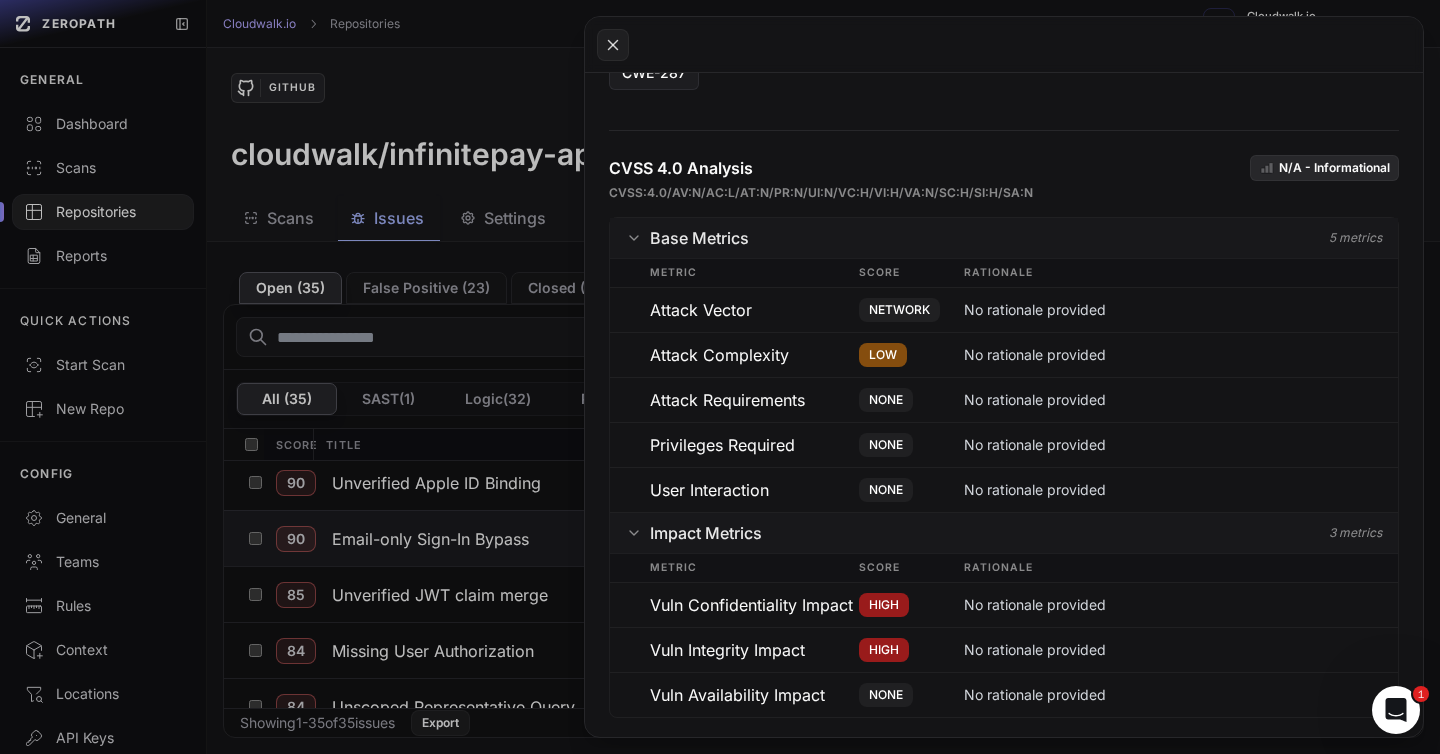 click 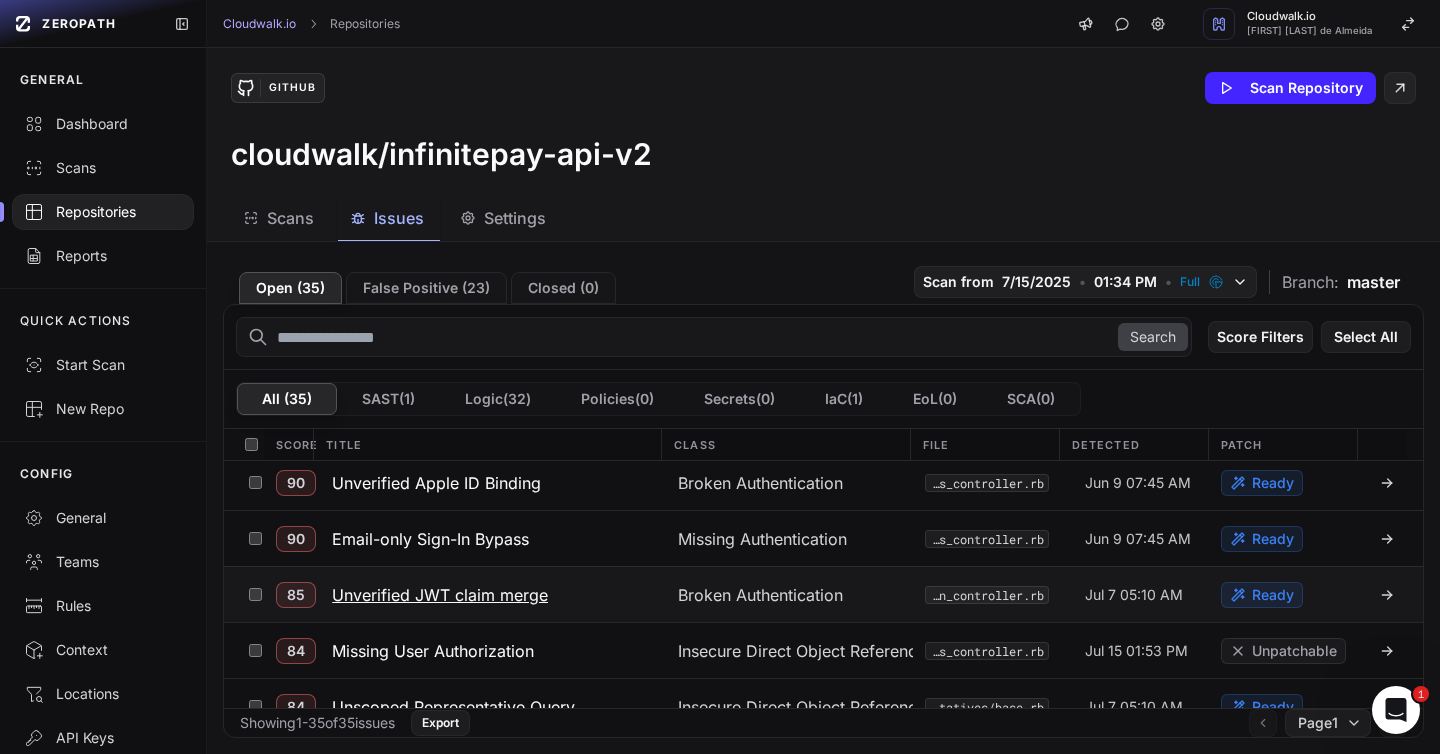 click on "Unverified JWT claim merge" 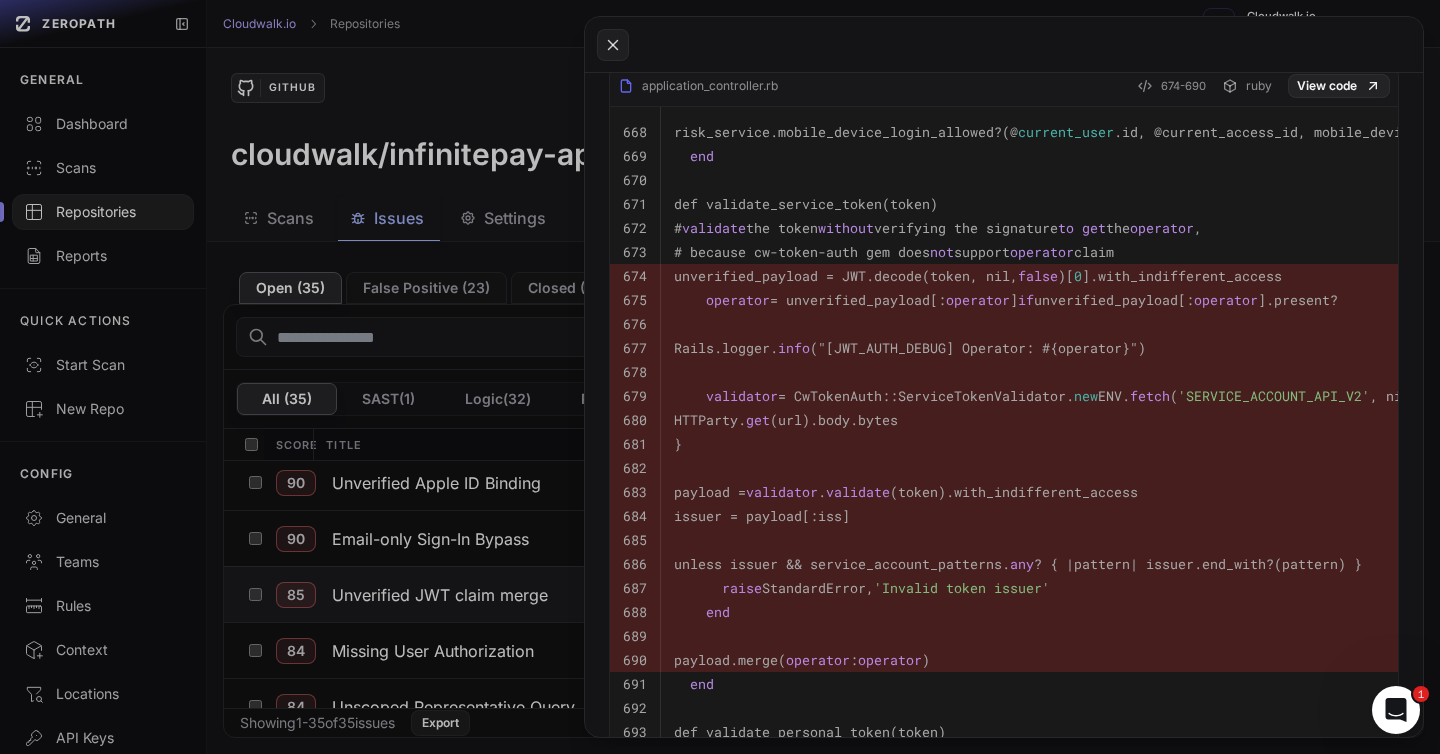 scroll, scrollTop: 1021, scrollLeft: 0, axis: vertical 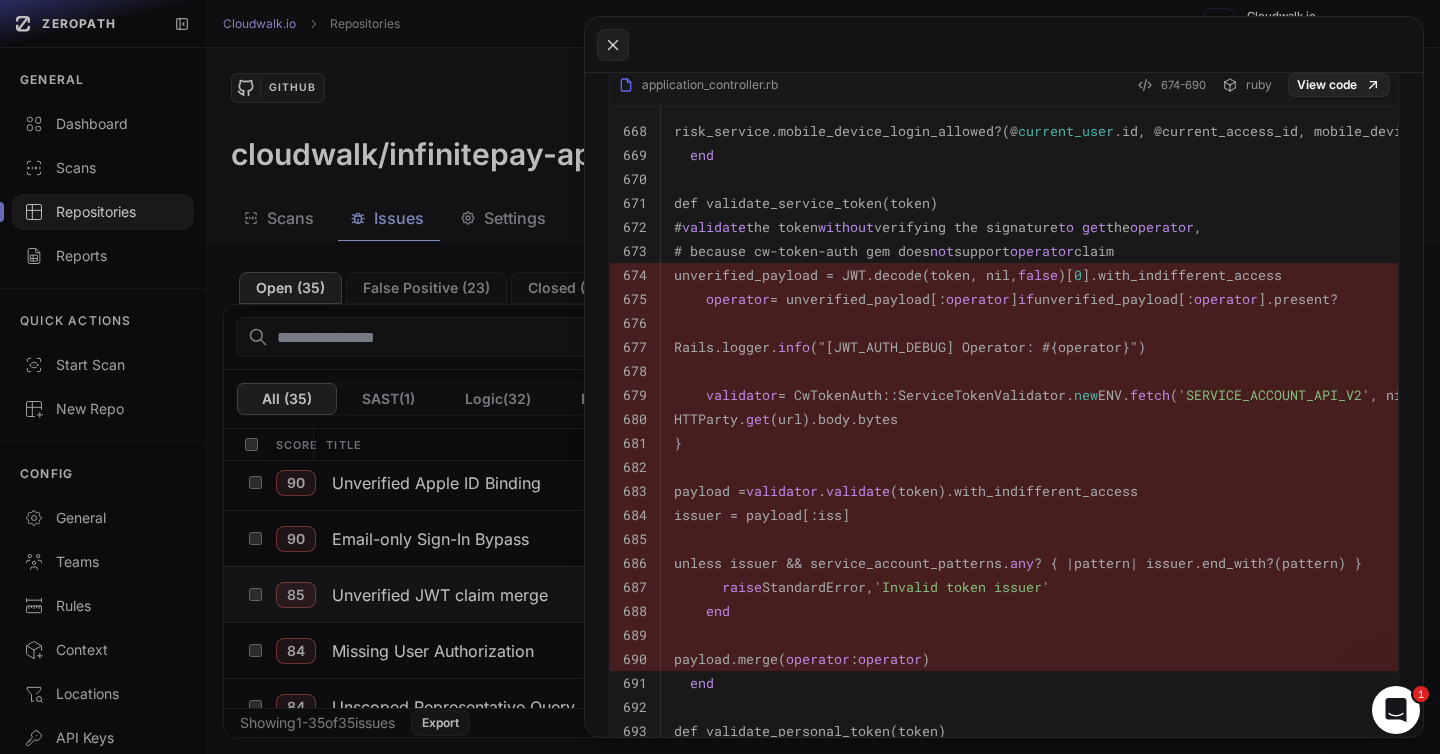 click on "def validate_service_token(token)" at bounding box center (806, 203) 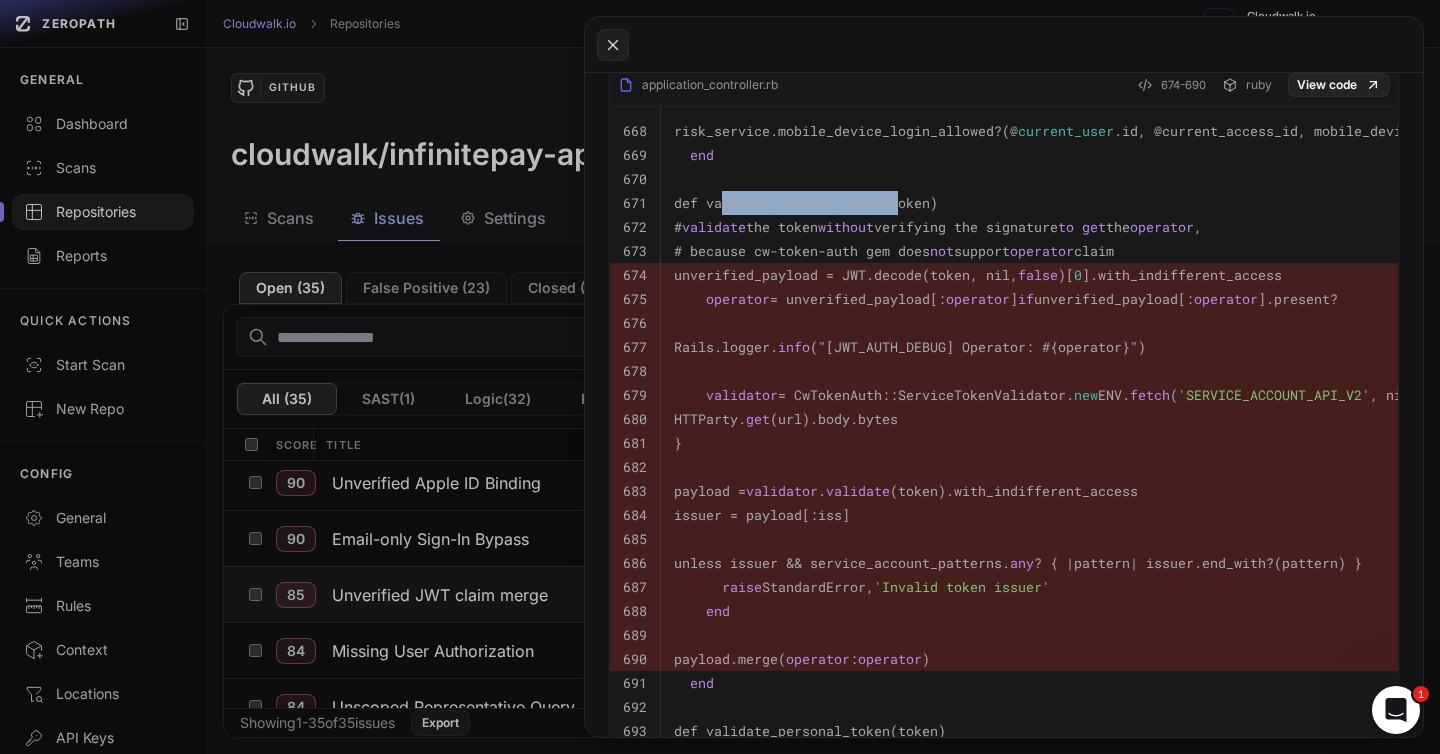 click on "def validate_service_token(token)" at bounding box center [806, 203] 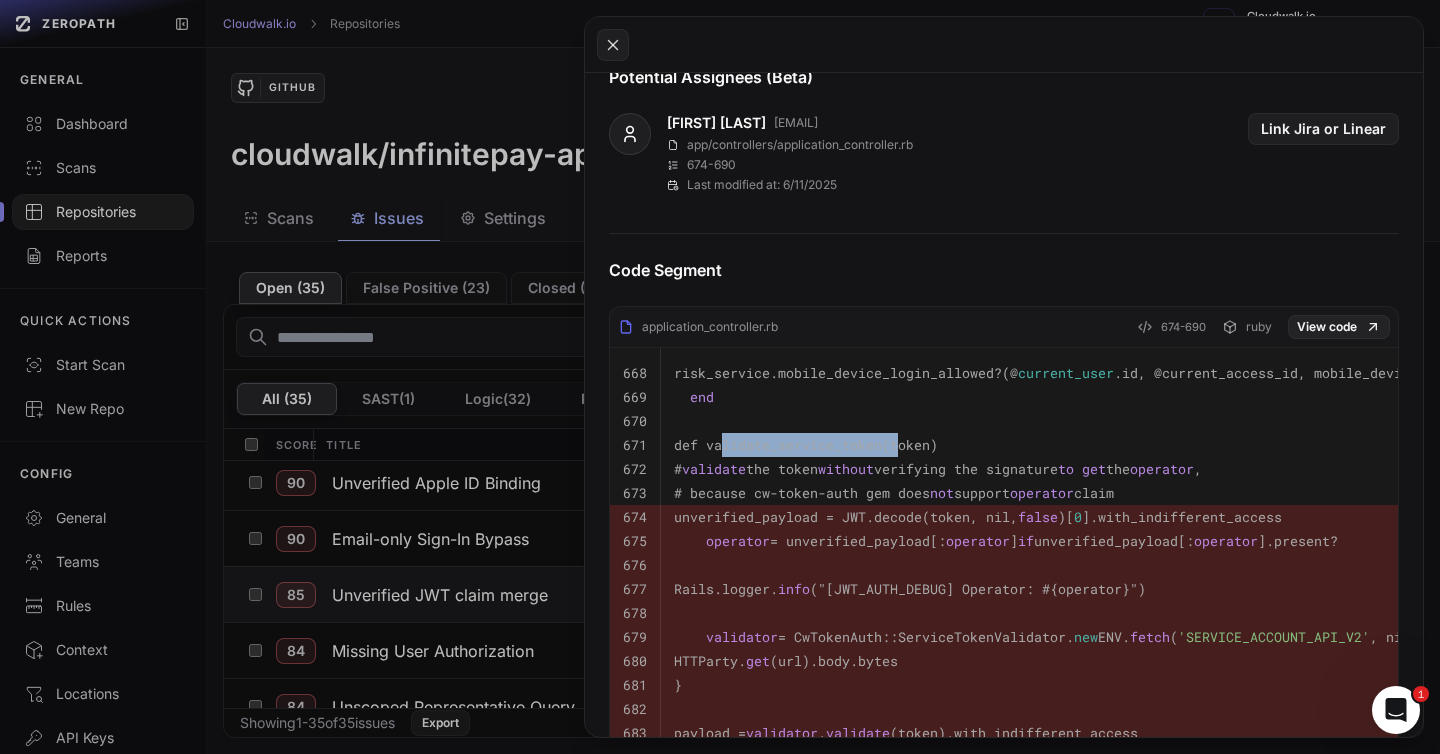 scroll, scrollTop: 752, scrollLeft: 0, axis: vertical 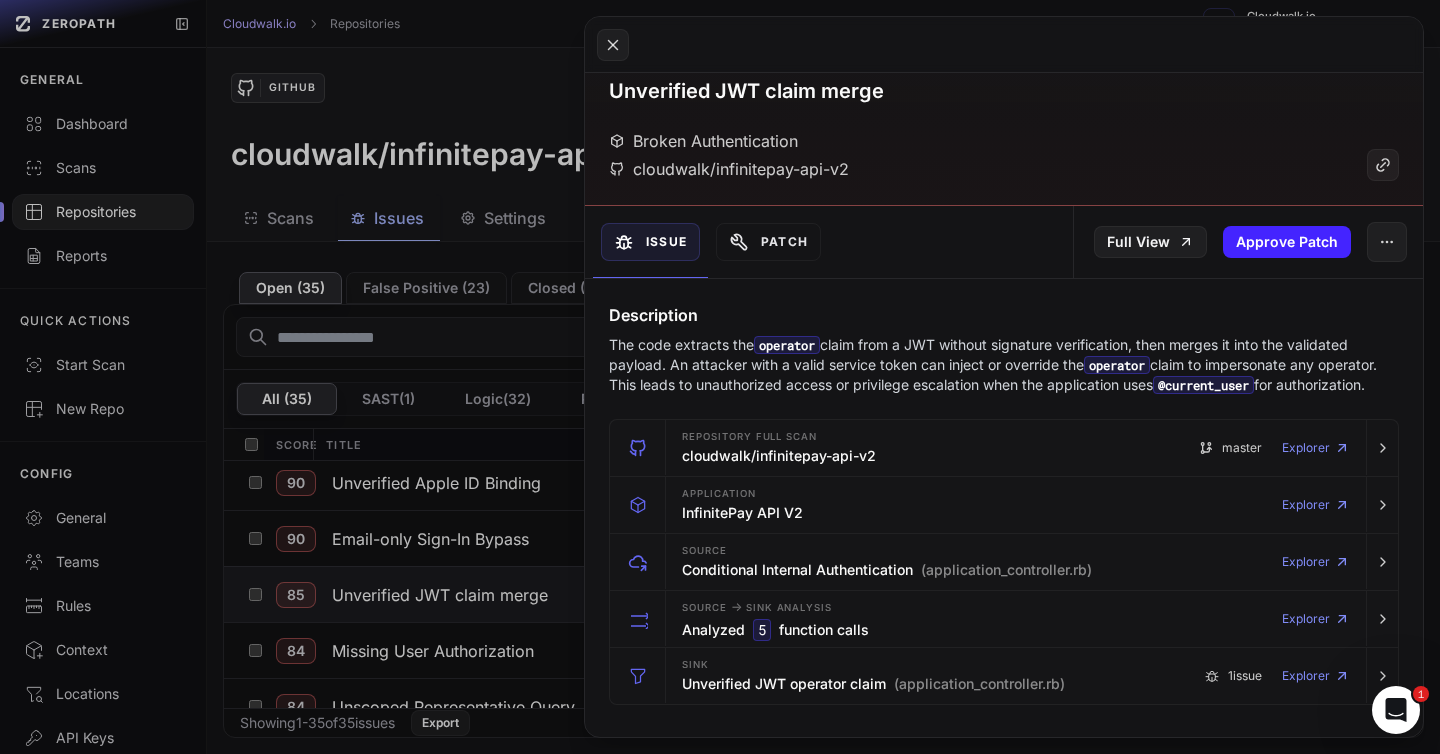 drag, startPoint x: 1398, startPoint y: 383, endPoint x: 604, endPoint y: 345, distance: 794.9088 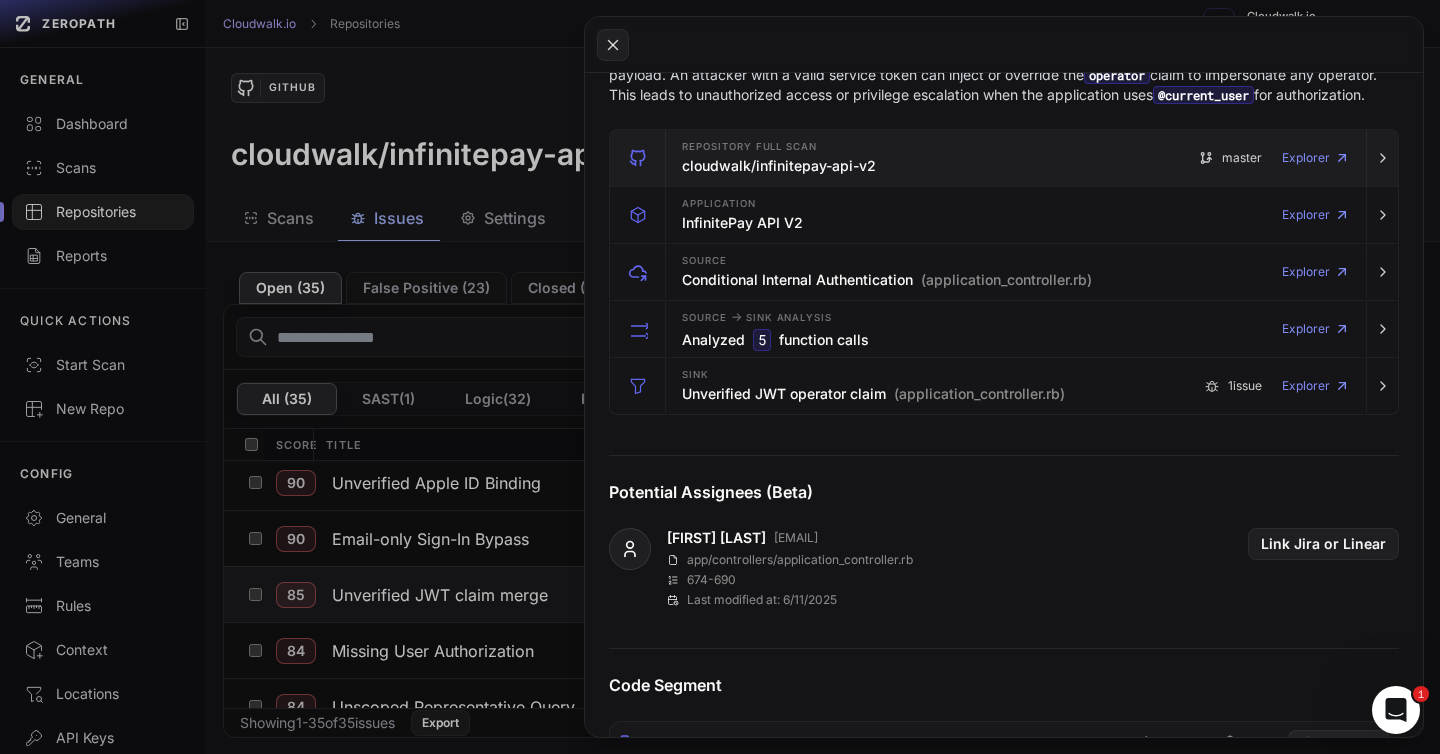 scroll, scrollTop: 374, scrollLeft: 0, axis: vertical 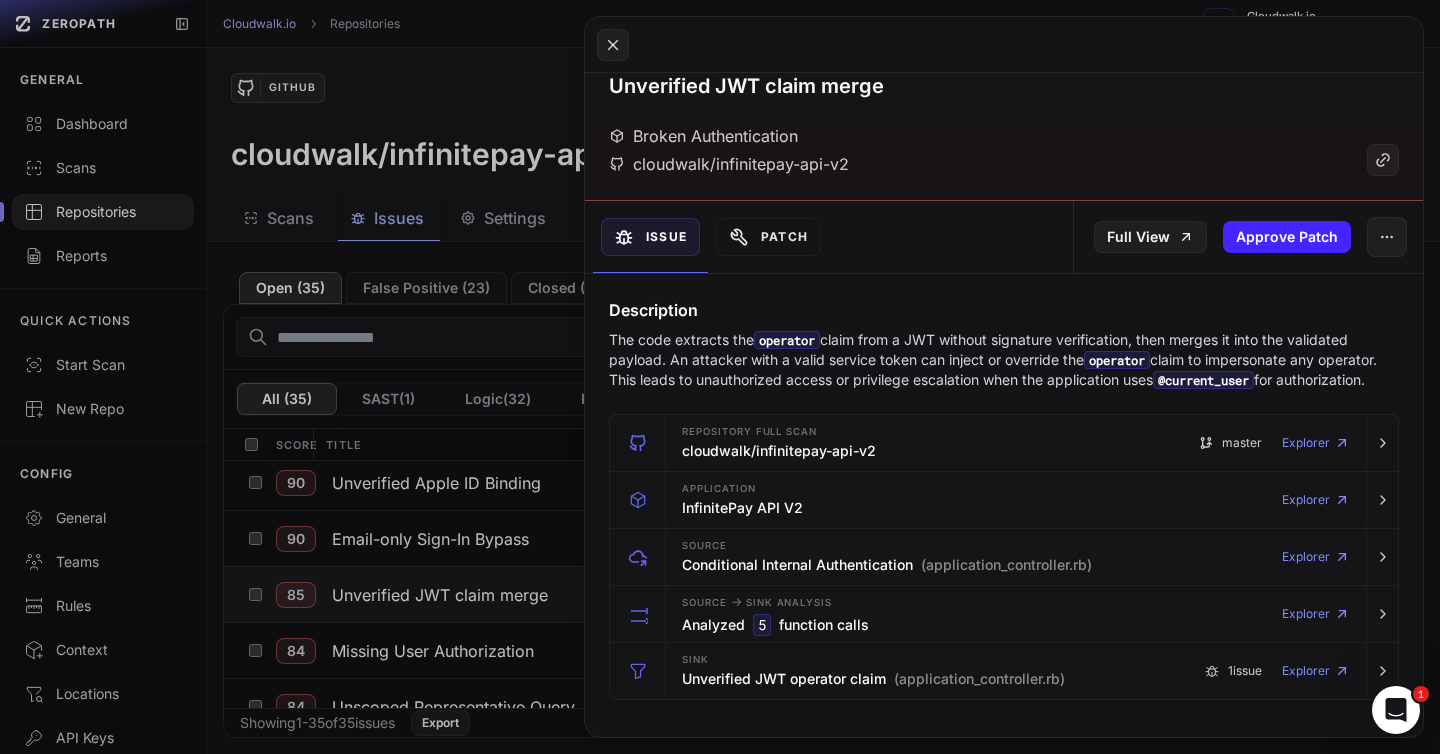 click 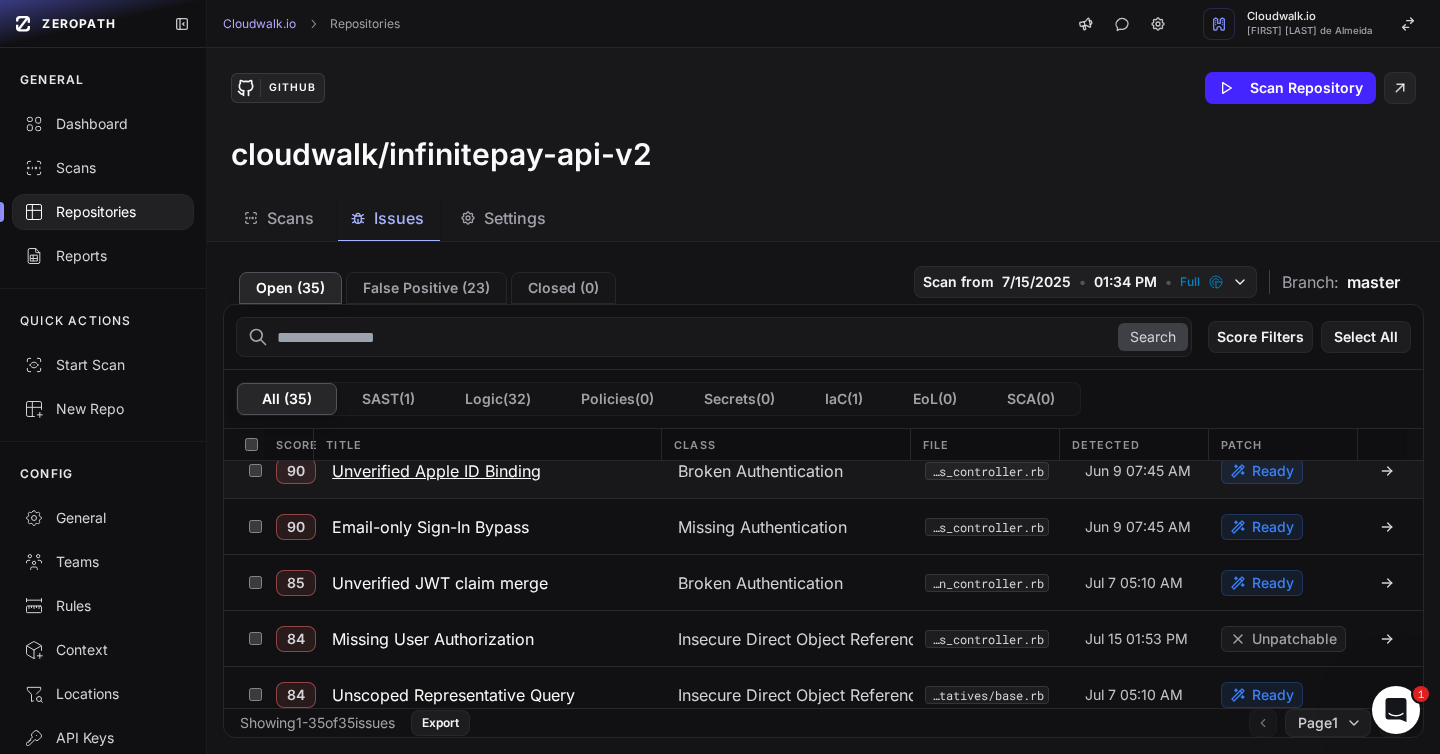 click on "Unverified Apple ID Binding" 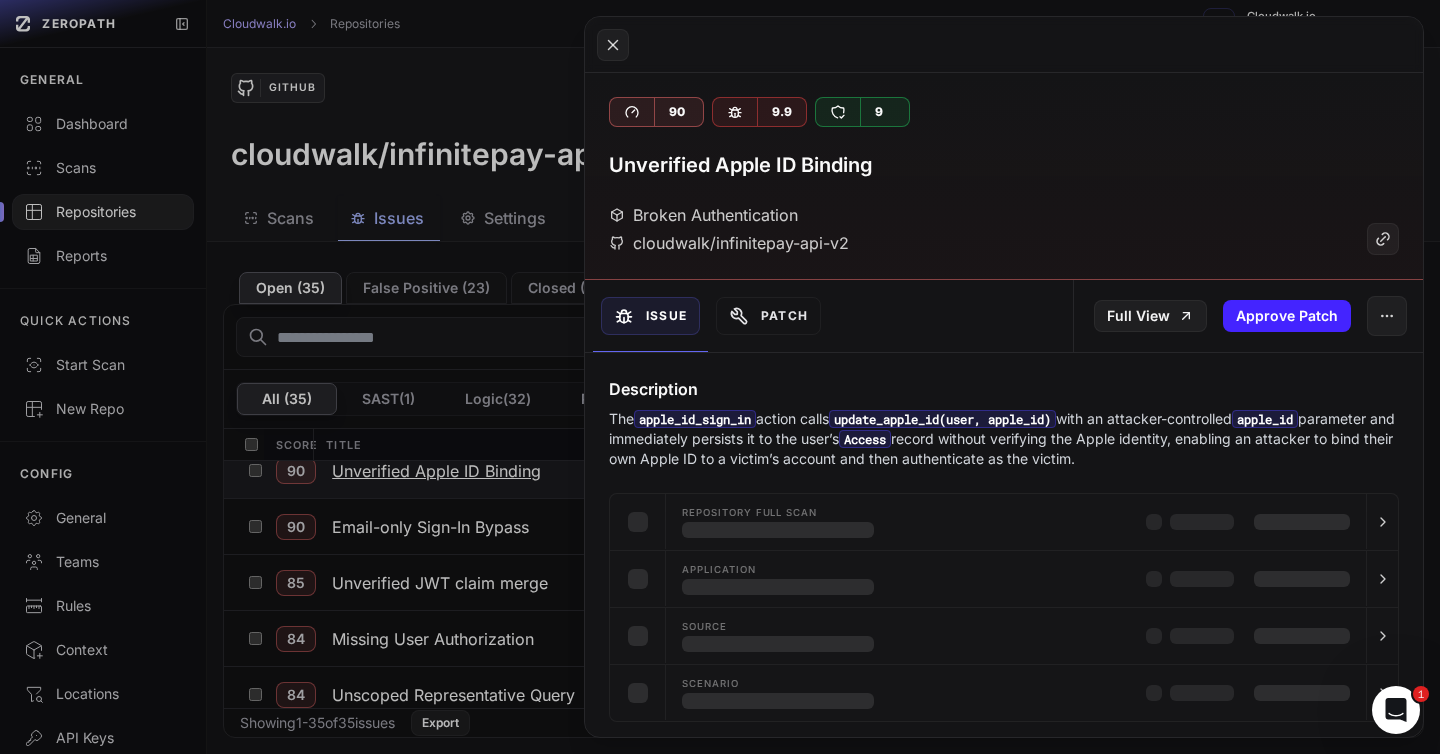scroll, scrollTop: 112, scrollLeft: 0, axis: vertical 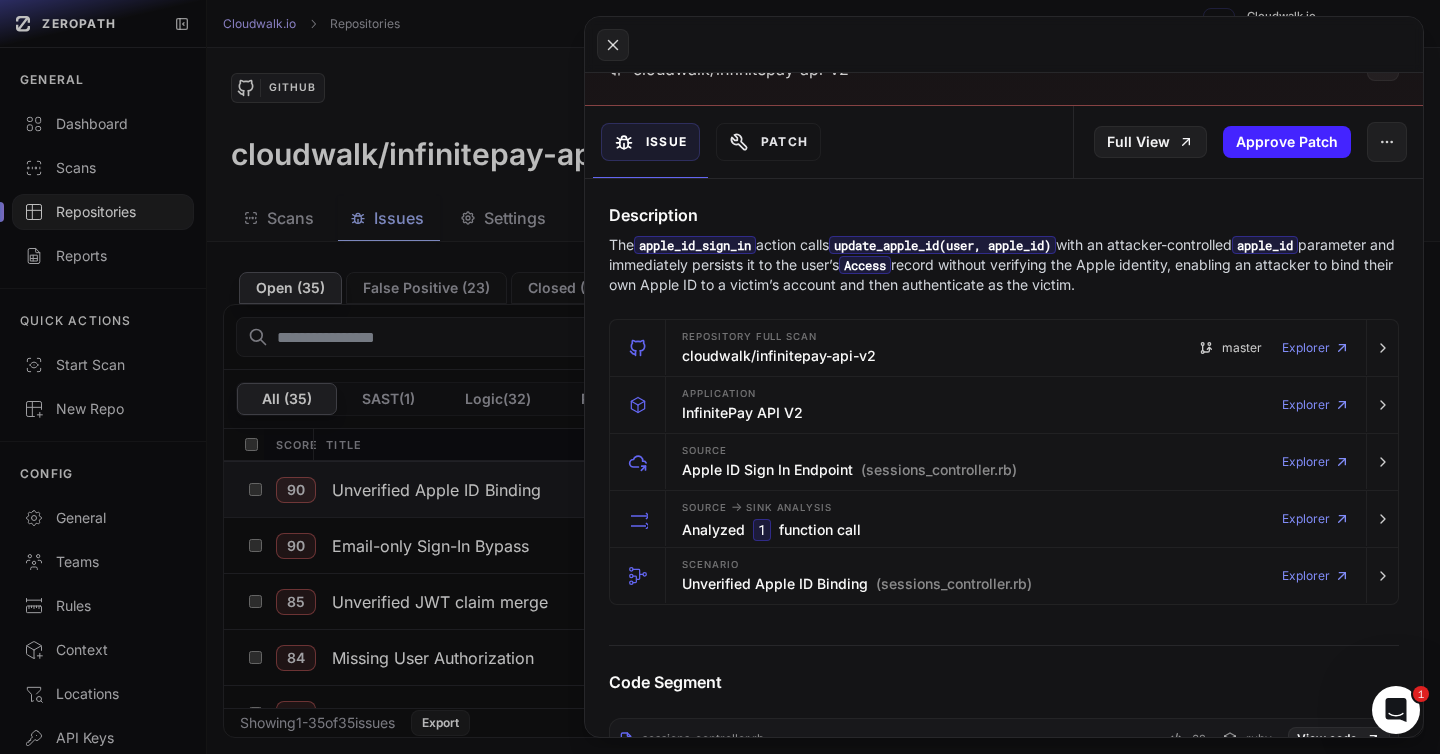 click 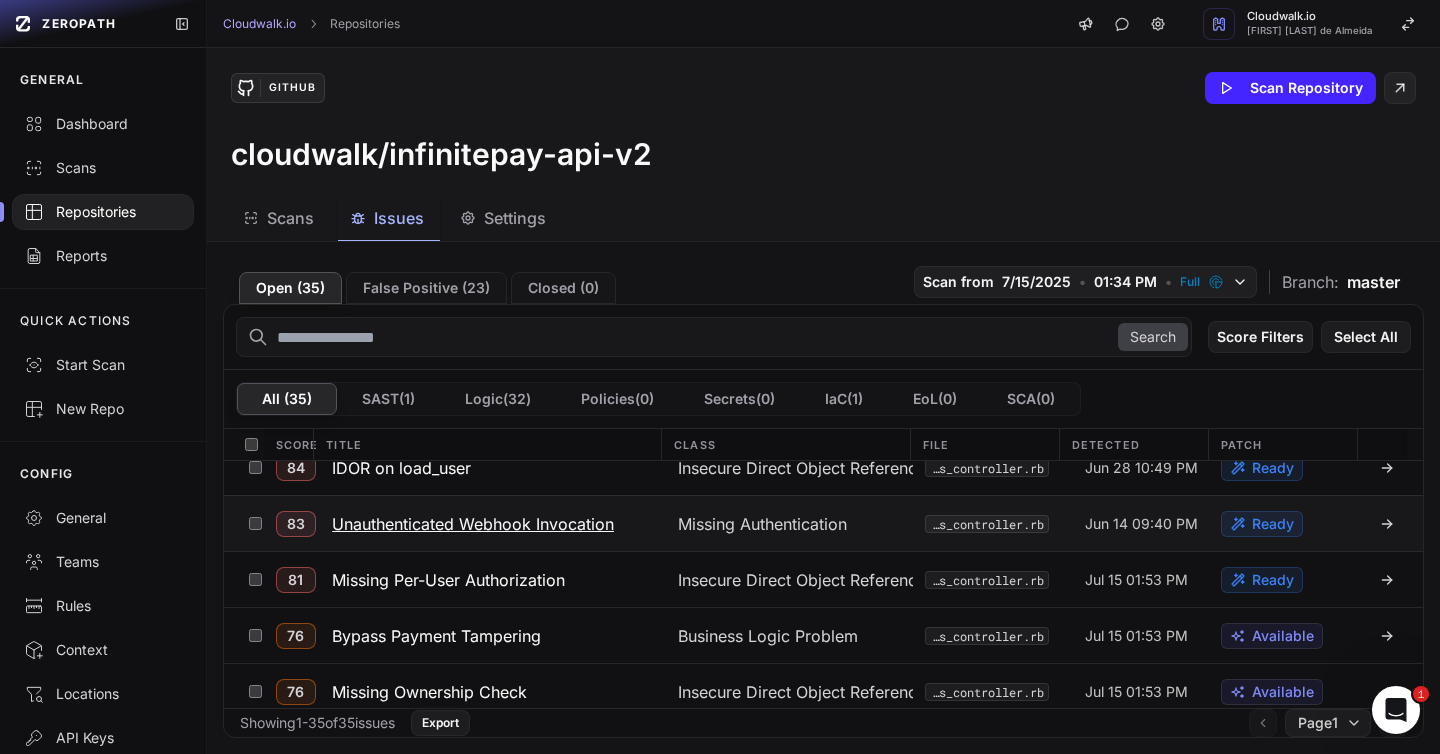 scroll, scrollTop: 415, scrollLeft: 0, axis: vertical 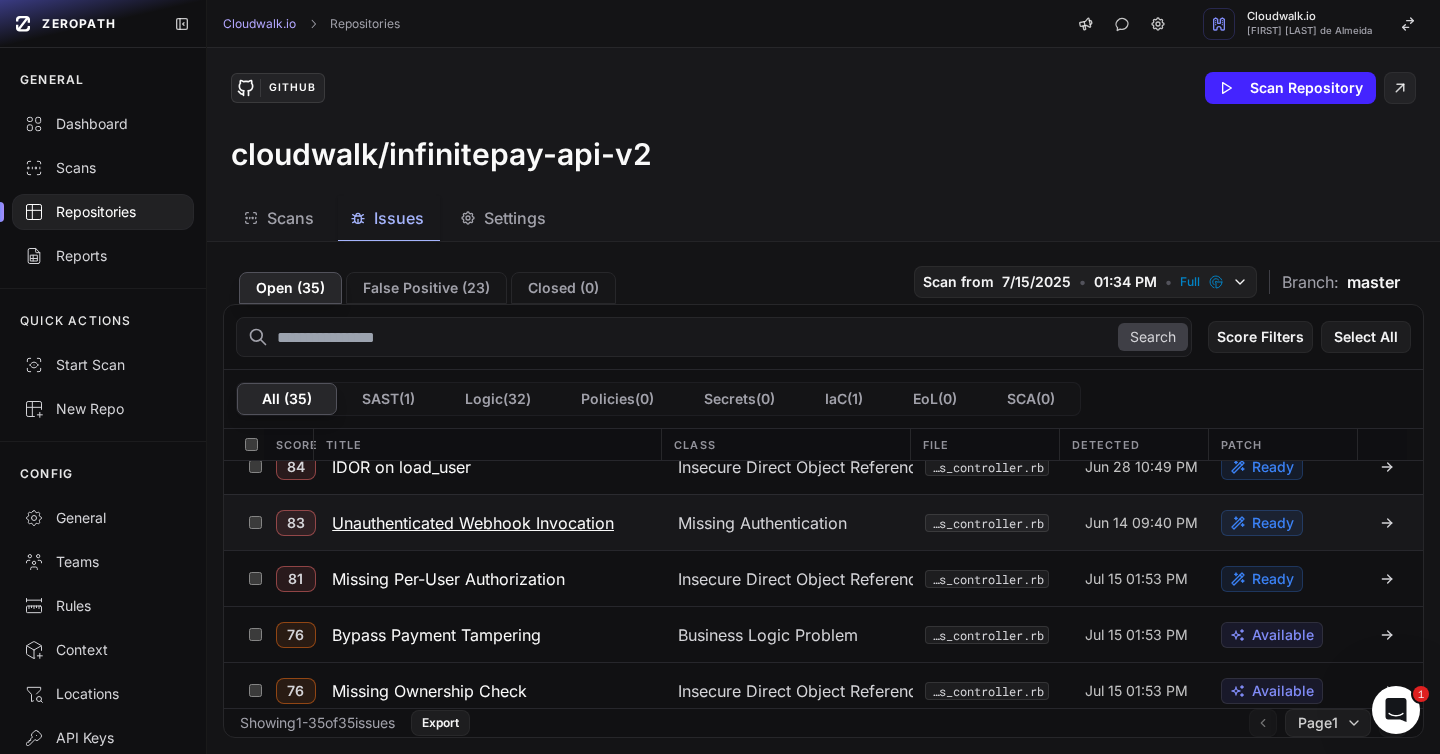 click on "Unauthenticated Webhook Invocation" at bounding box center (473, 523) 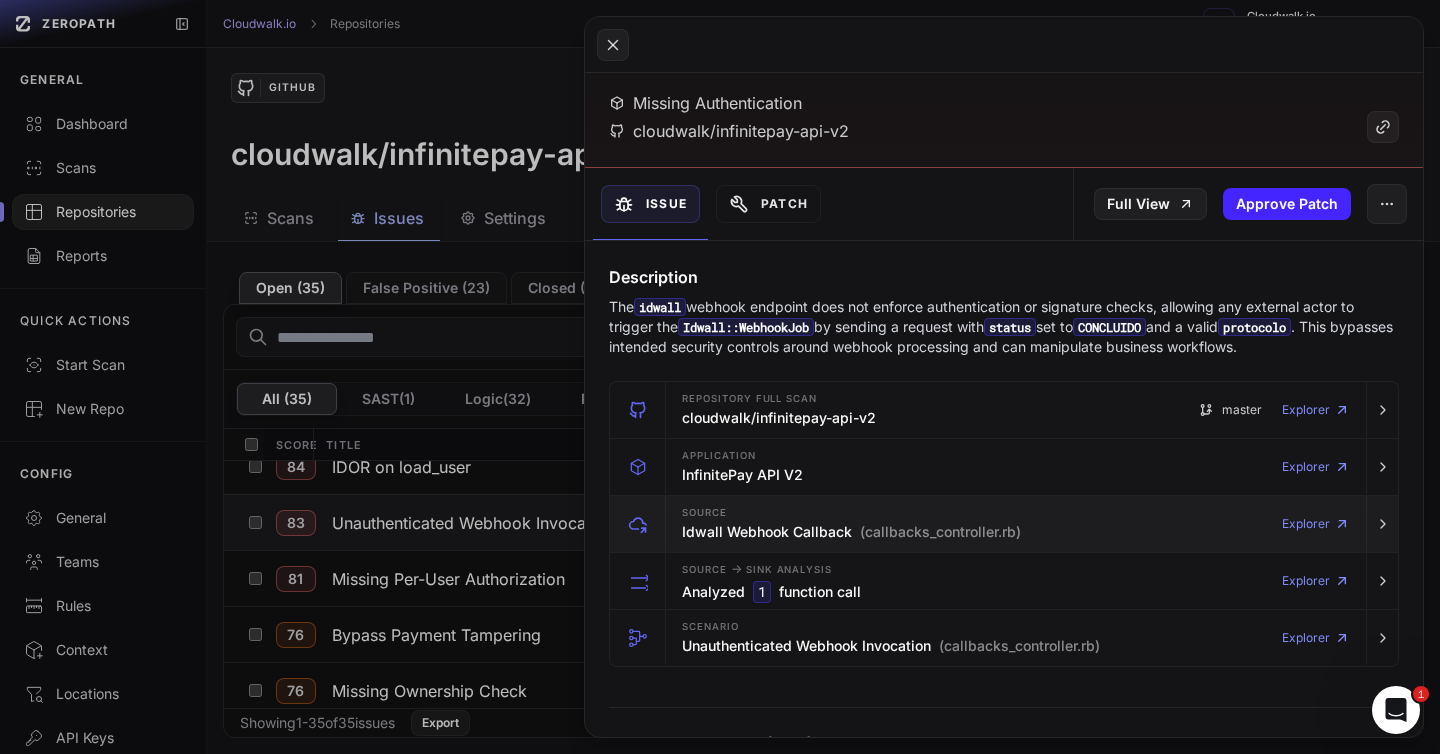 scroll, scrollTop: 114, scrollLeft: 0, axis: vertical 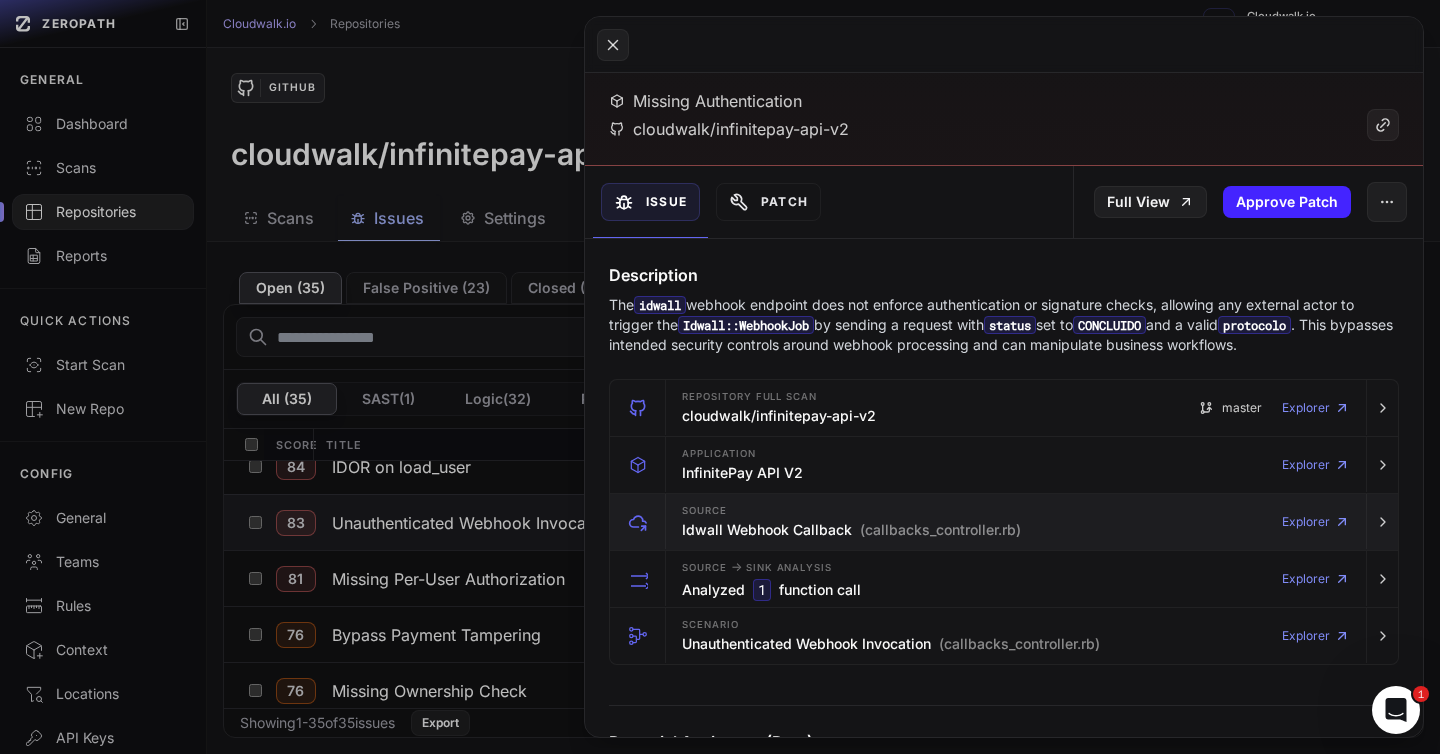 type 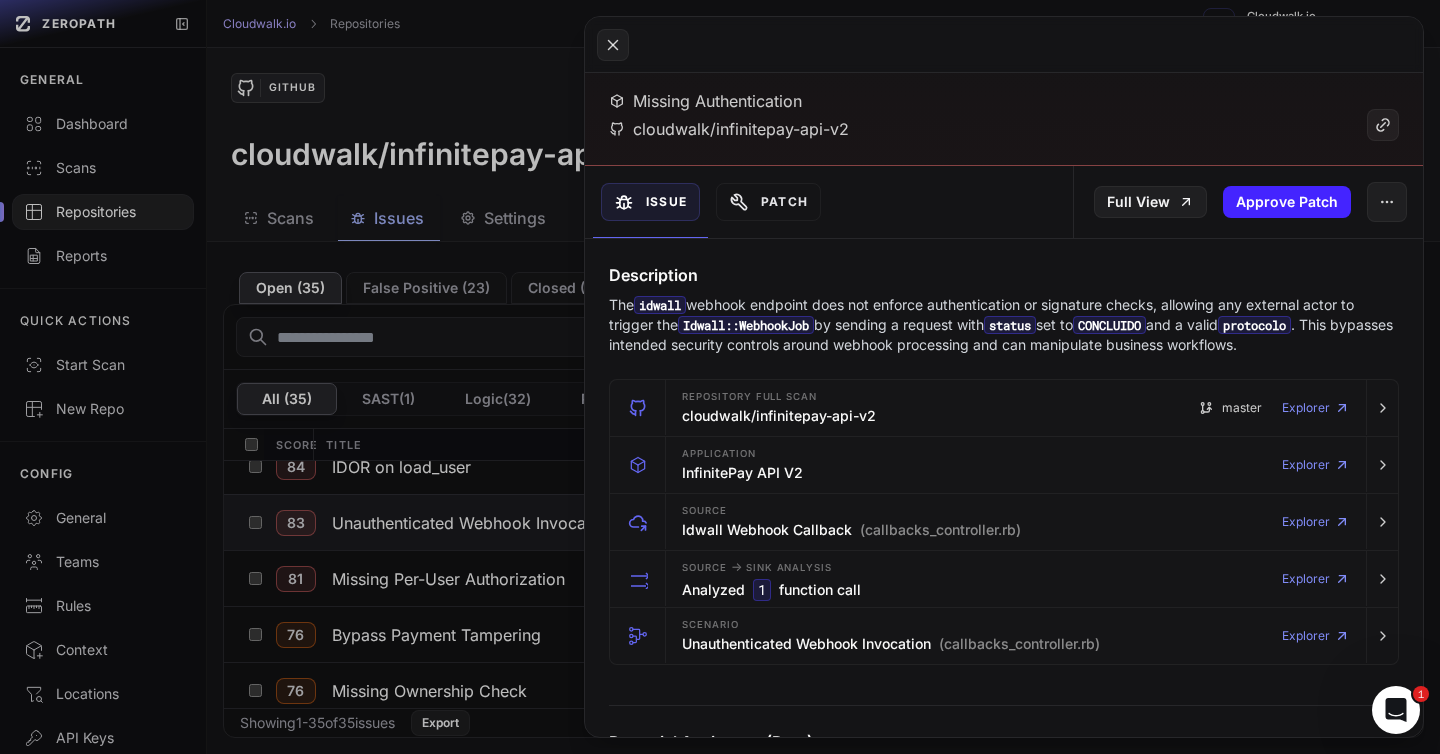 click 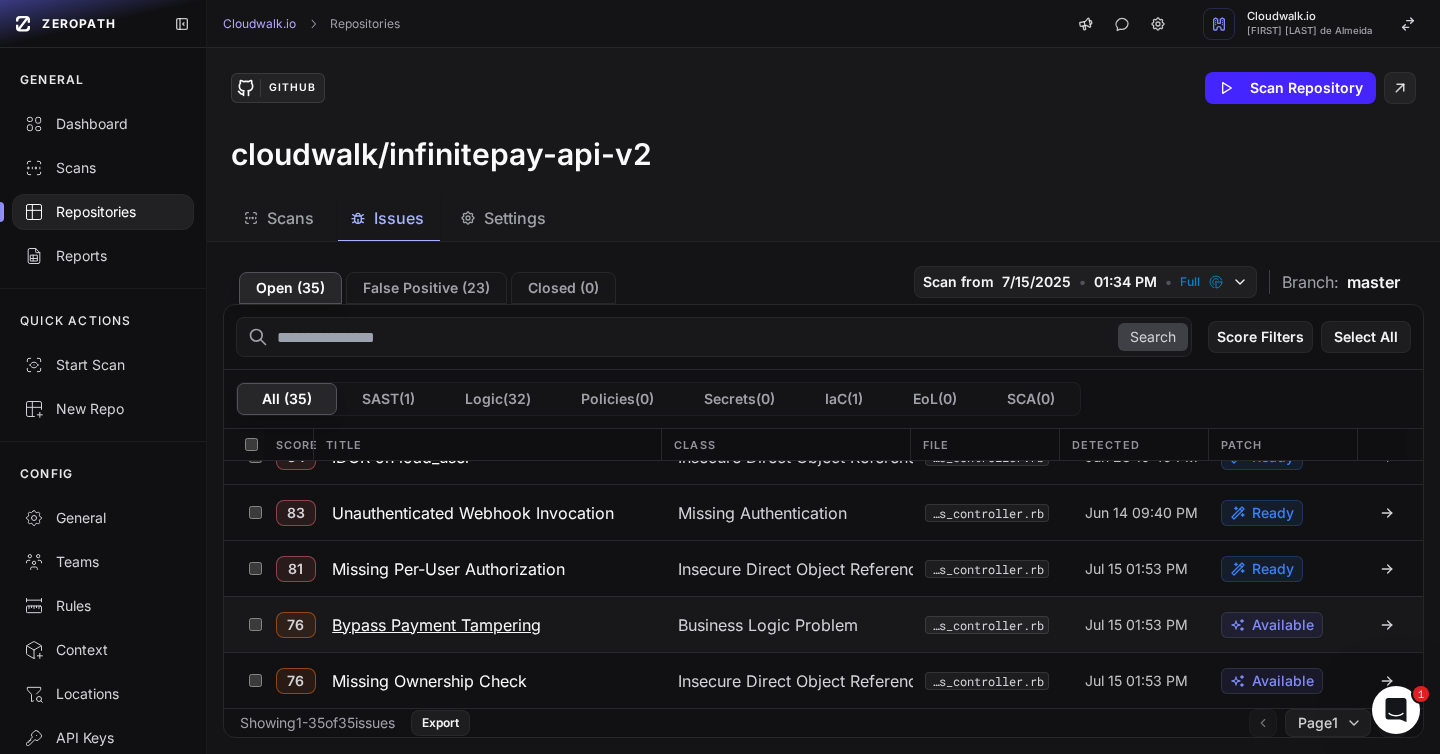 scroll, scrollTop: 382, scrollLeft: 0, axis: vertical 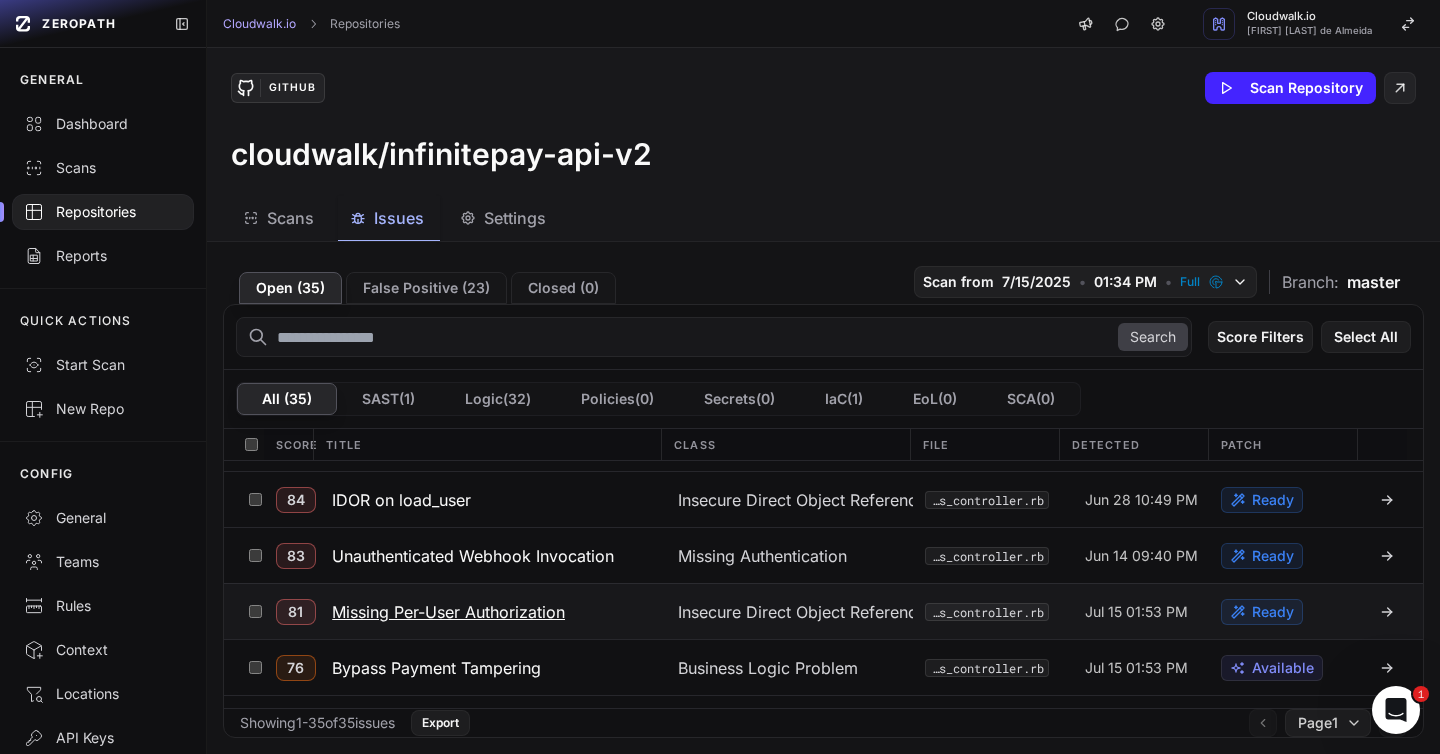 click on "Missing Per-User Authorization" at bounding box center [448, 612] 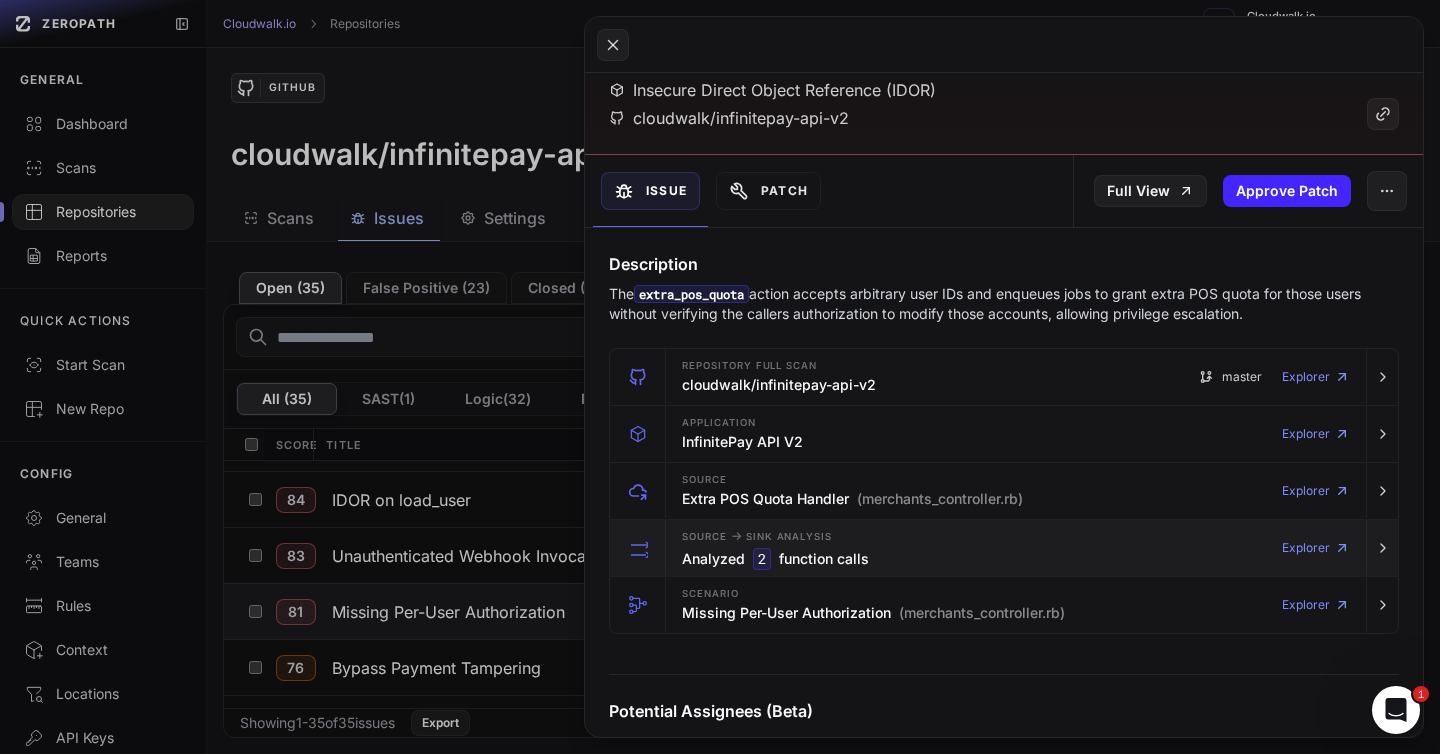 scroll, scrollTop: 132, scrollLeft: 0, axis: vertical 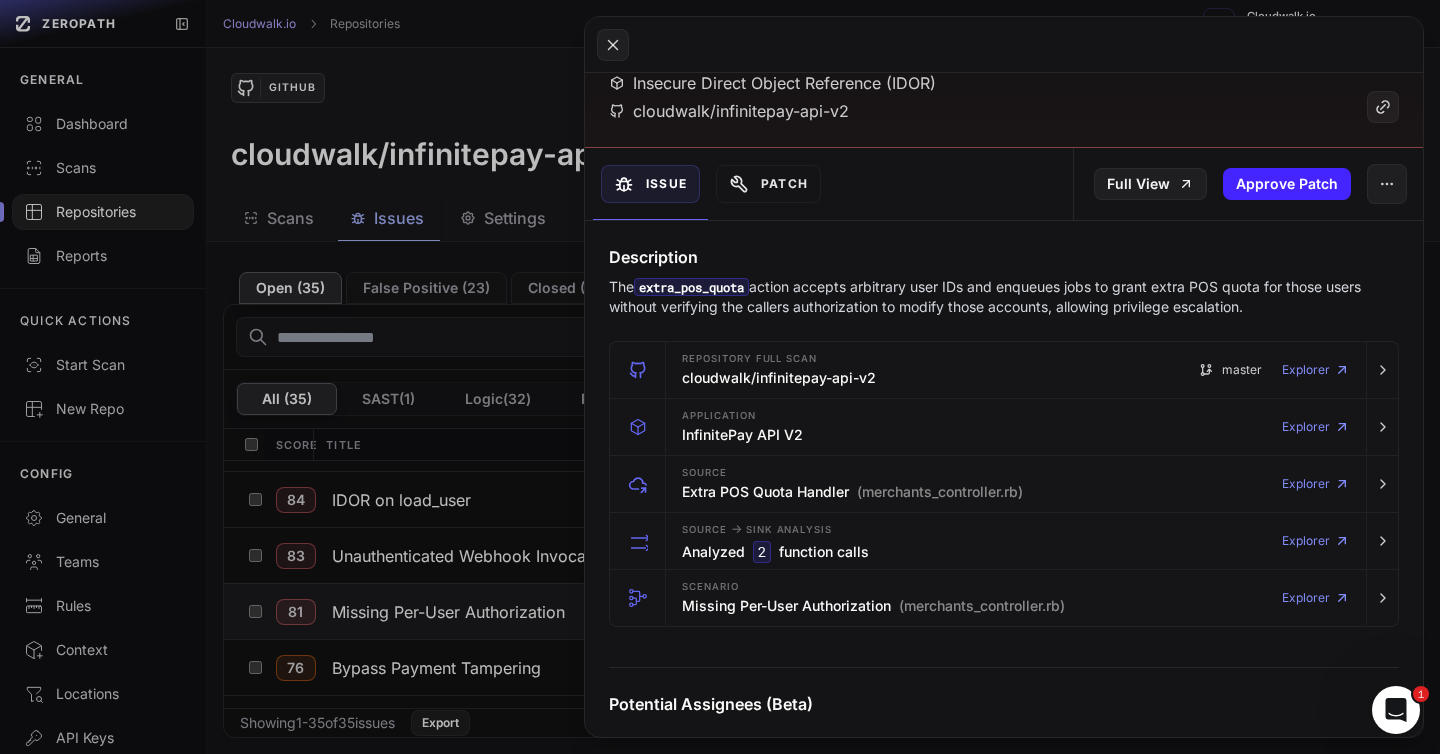 type 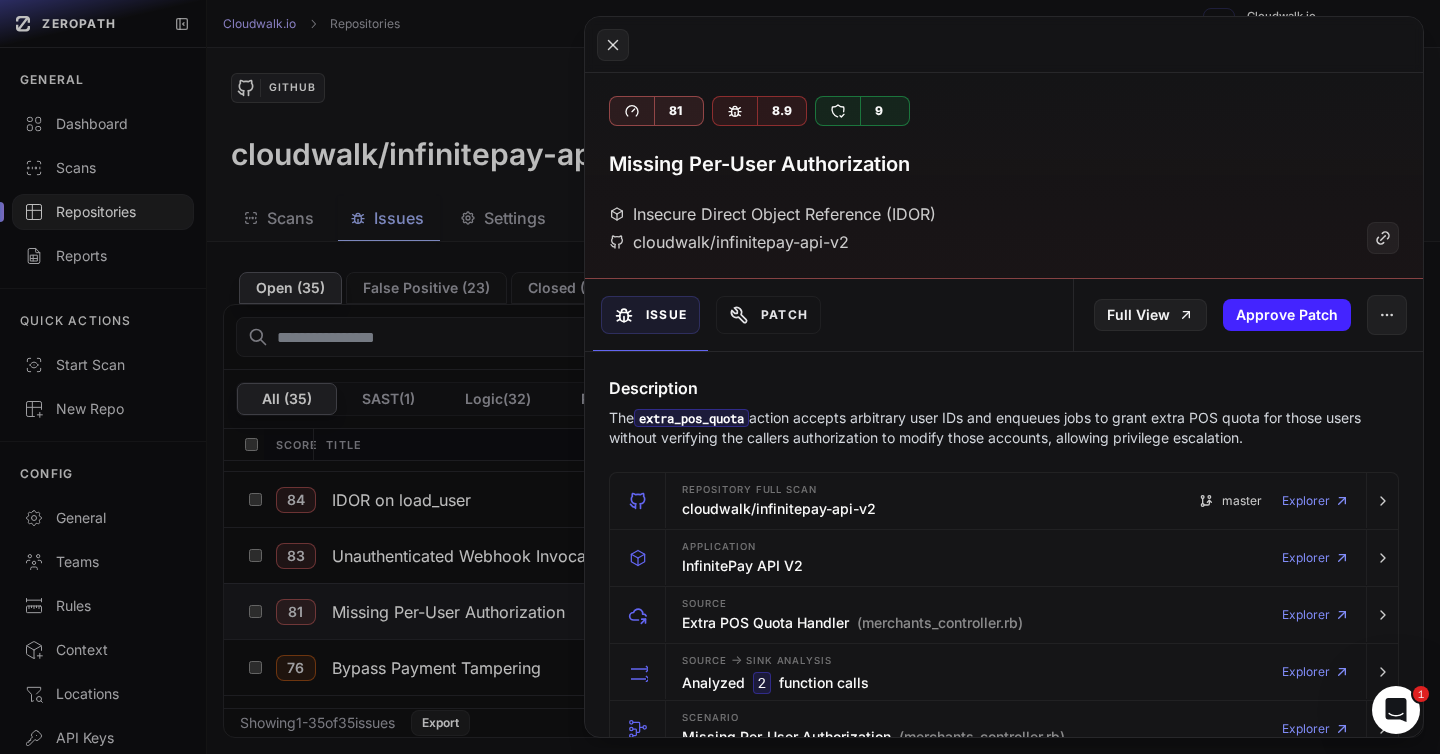 scroll, scrollTop: 0, scrollLeft: 0, axis: both 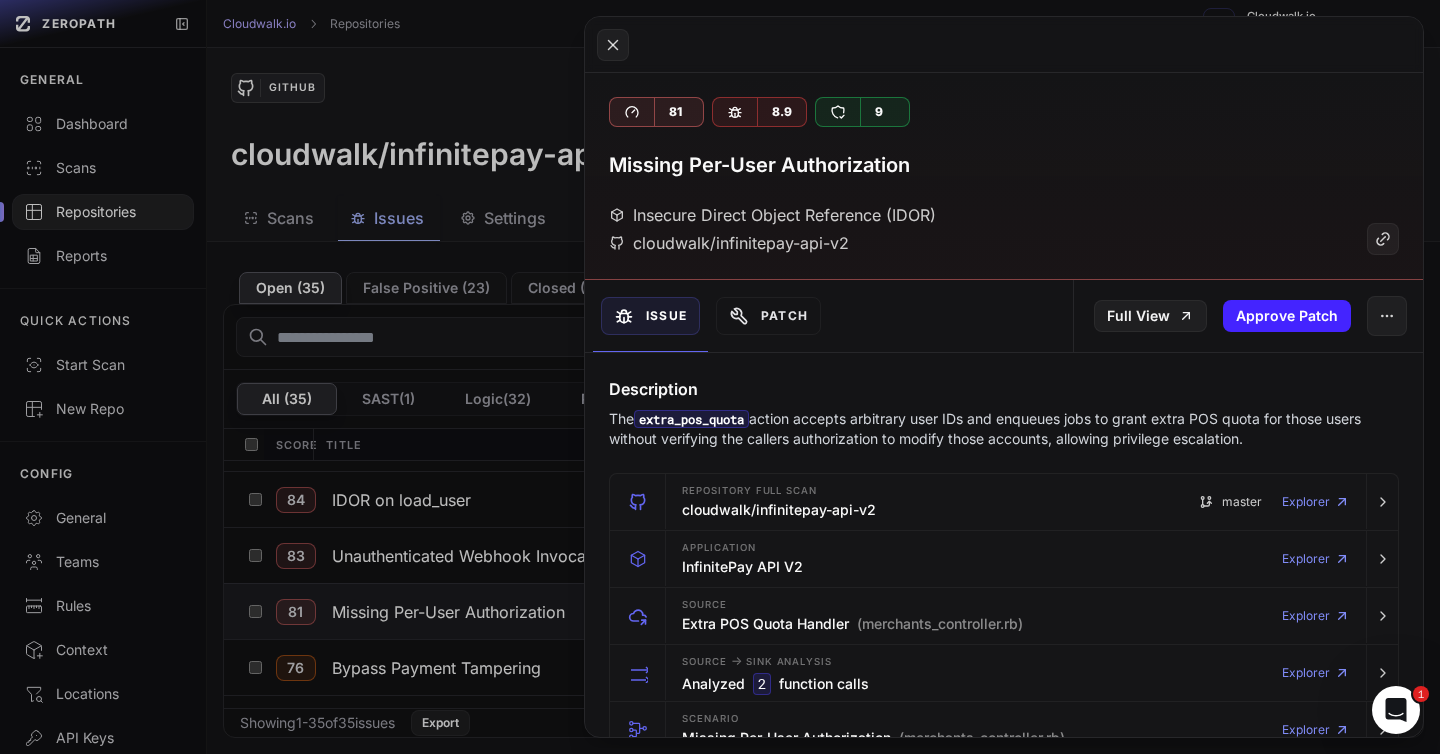 click on "extra_pos_quota" at bounding box center (691, 419) 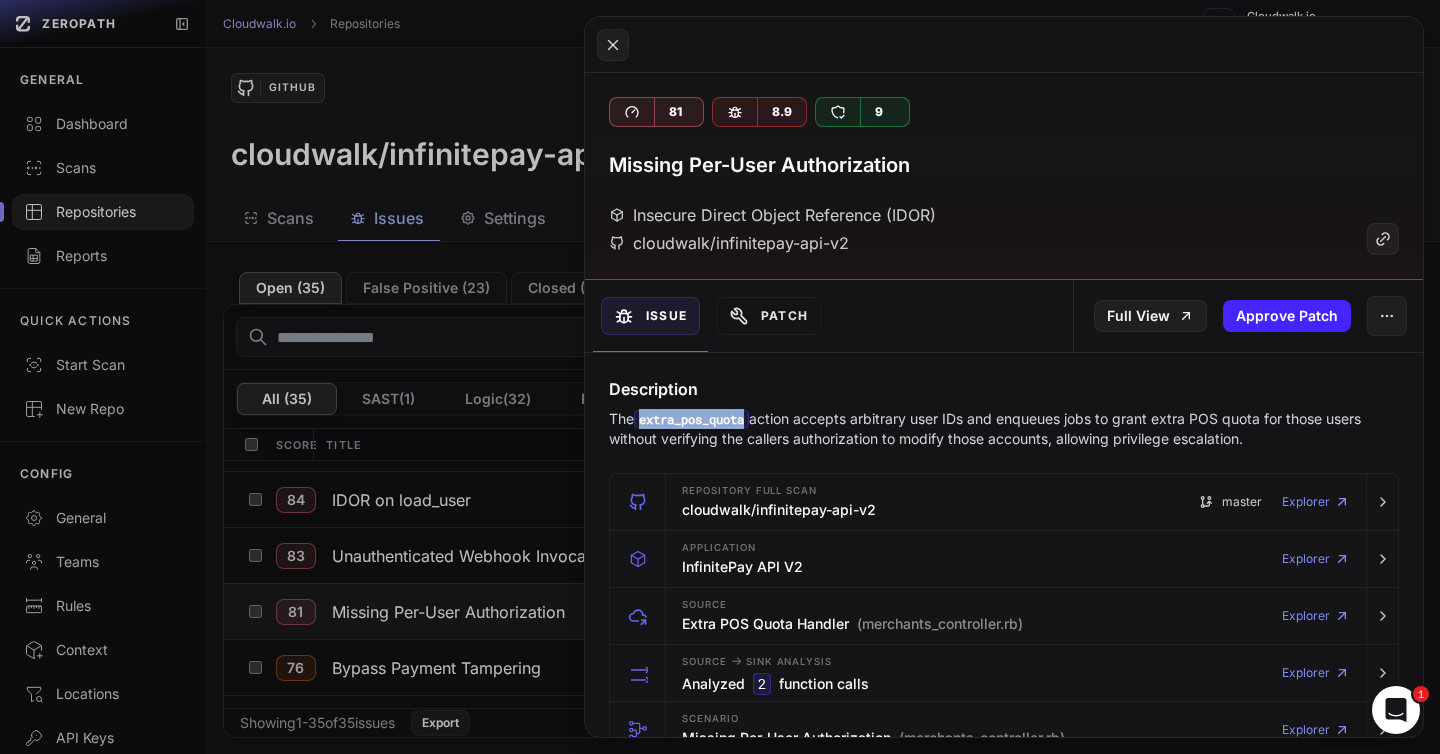 click on "extra_pos_quota" at bounding box center (691, 419) 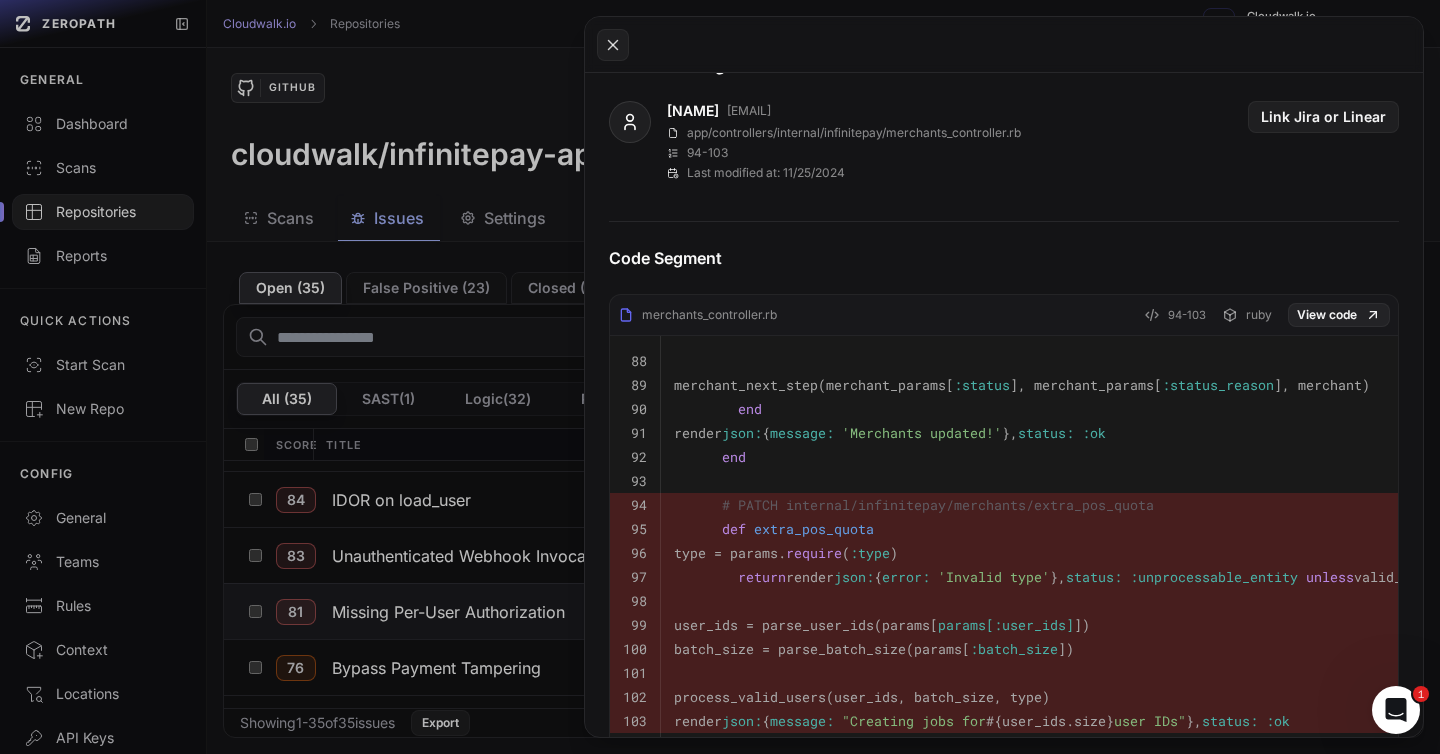 scroll, scrollTop: 787, scrollLeft: 0, axis: vertical 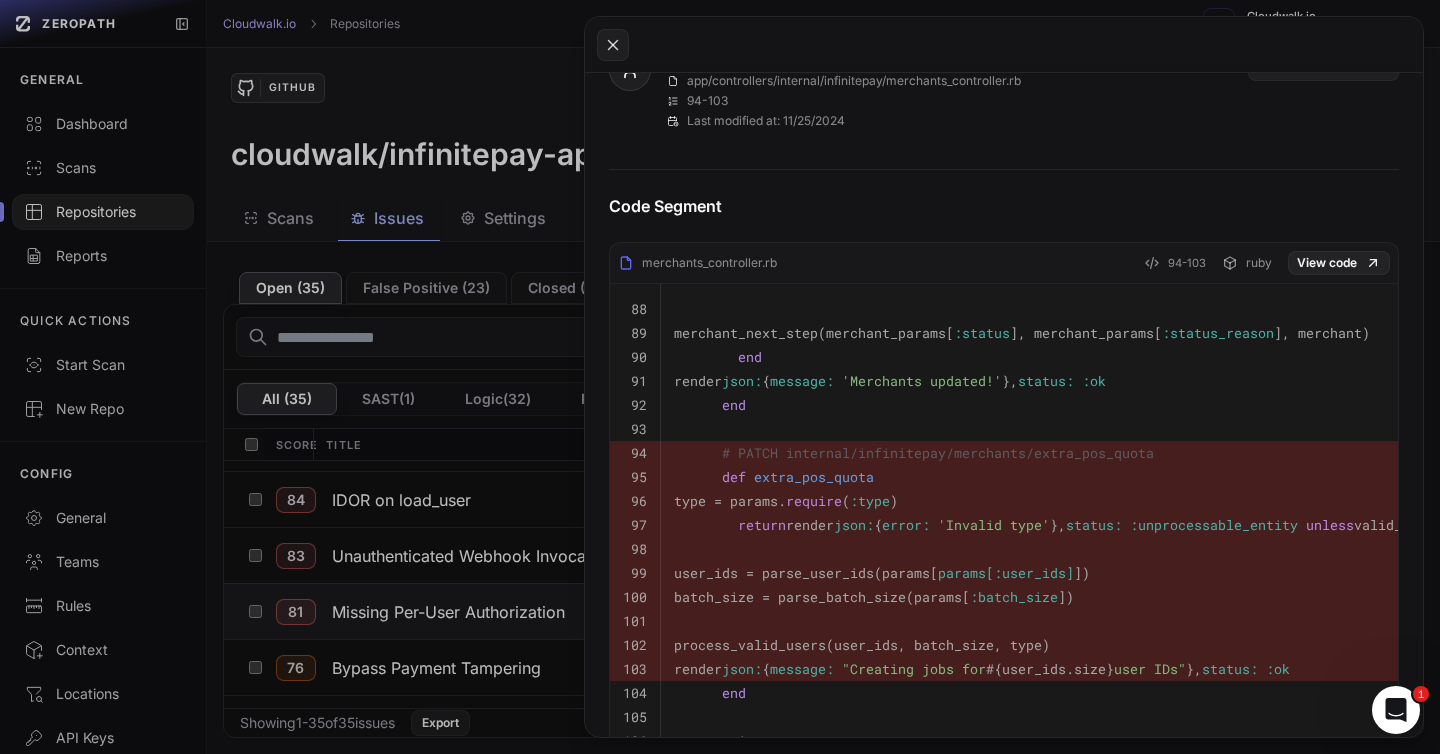click 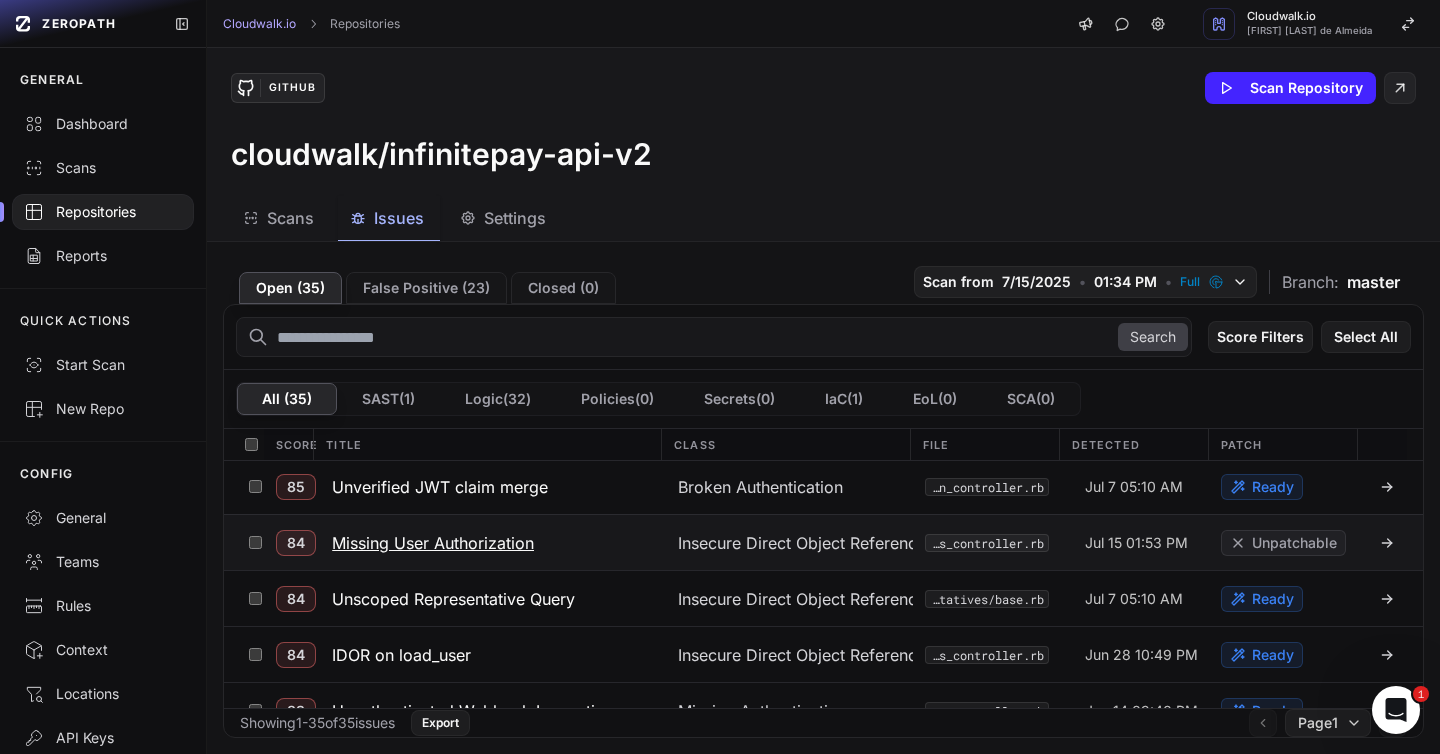 scroll, scrollTop: 226, scrollLeft: 0, axis: vertical 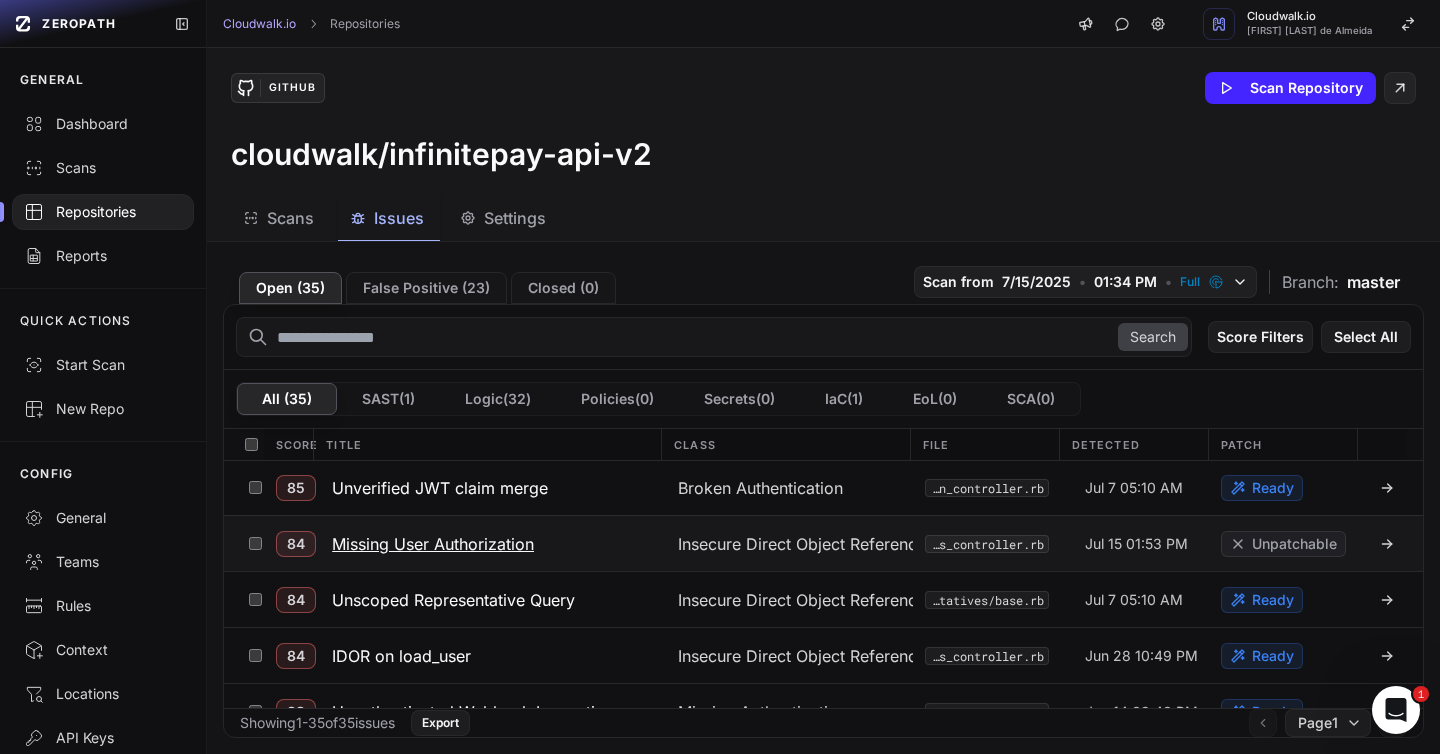 click on "Missing User Authorization" at bounding box center [433, 544] 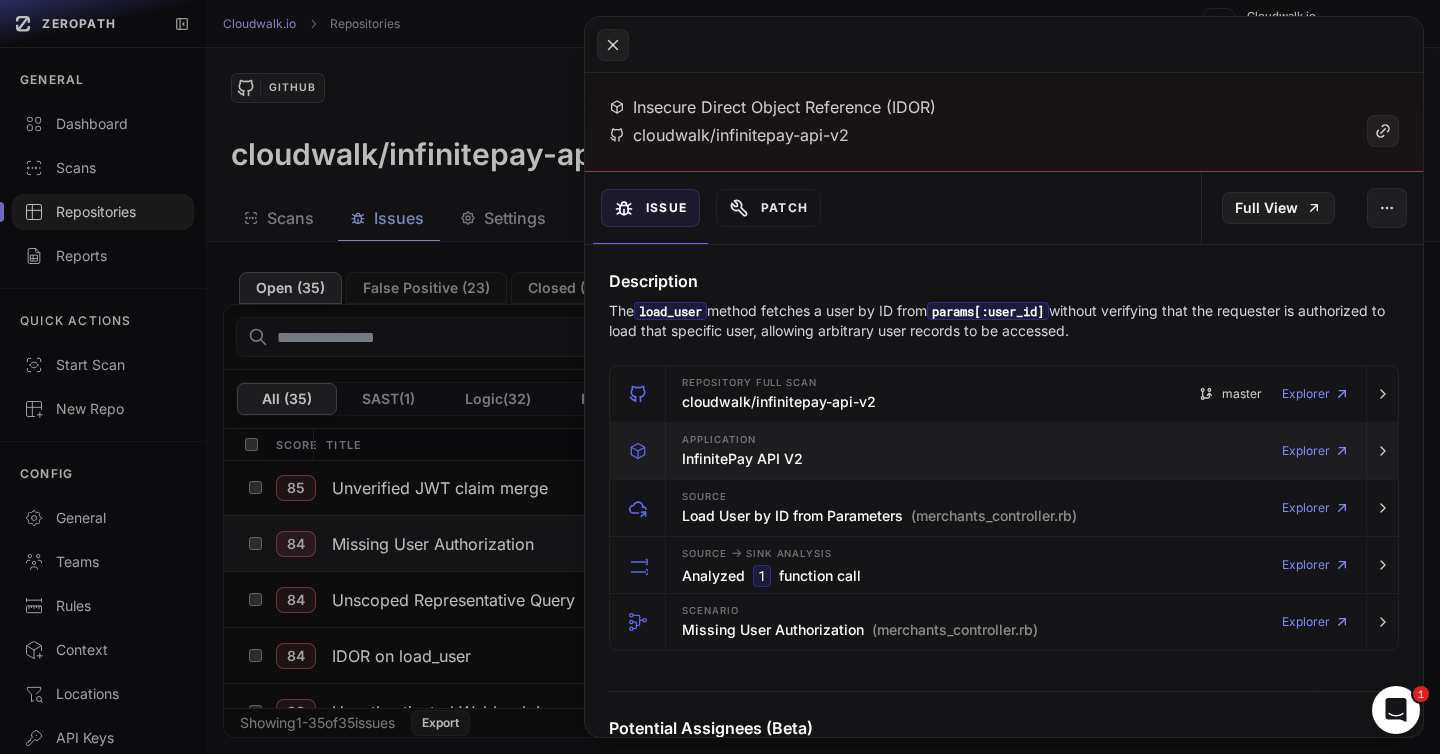 scroll, scrollTop: 58, scrollLeft: 0, axis: vertical 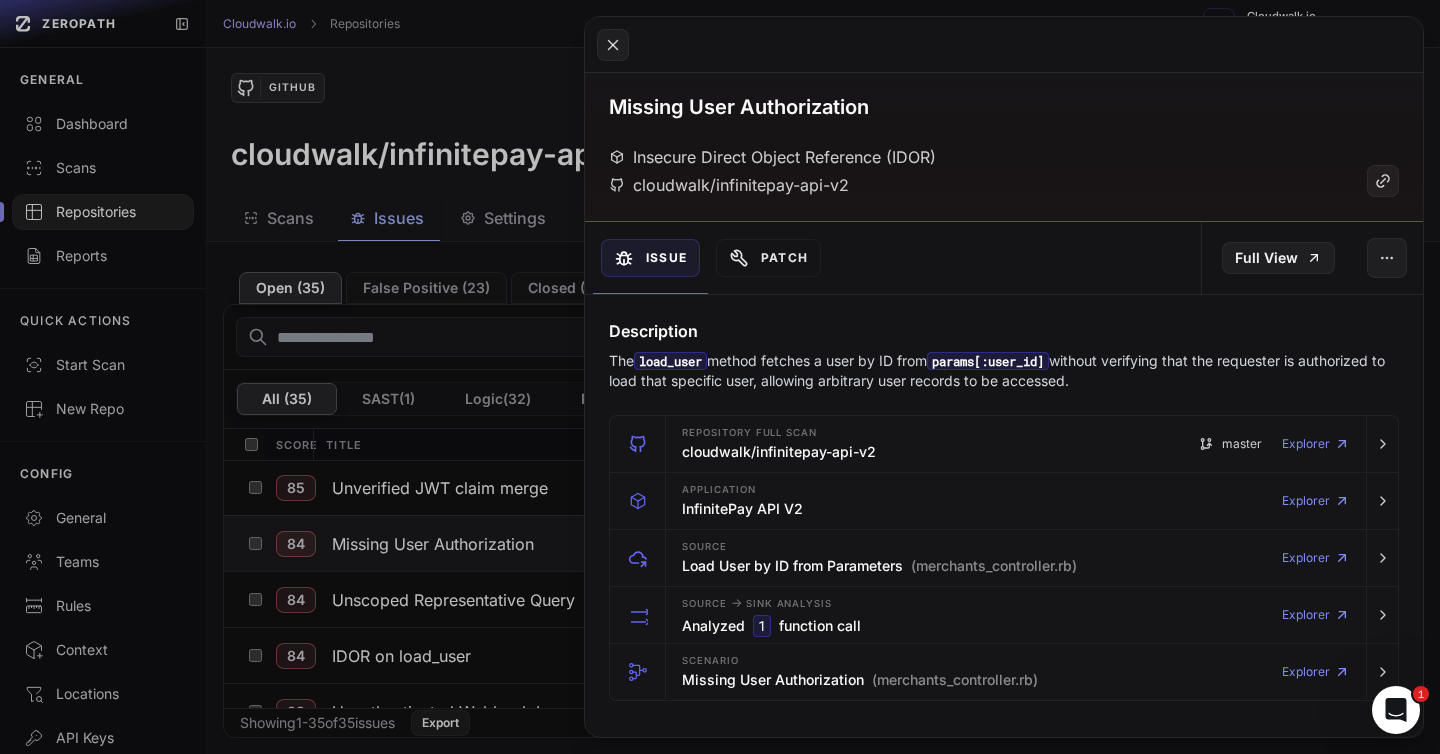 click 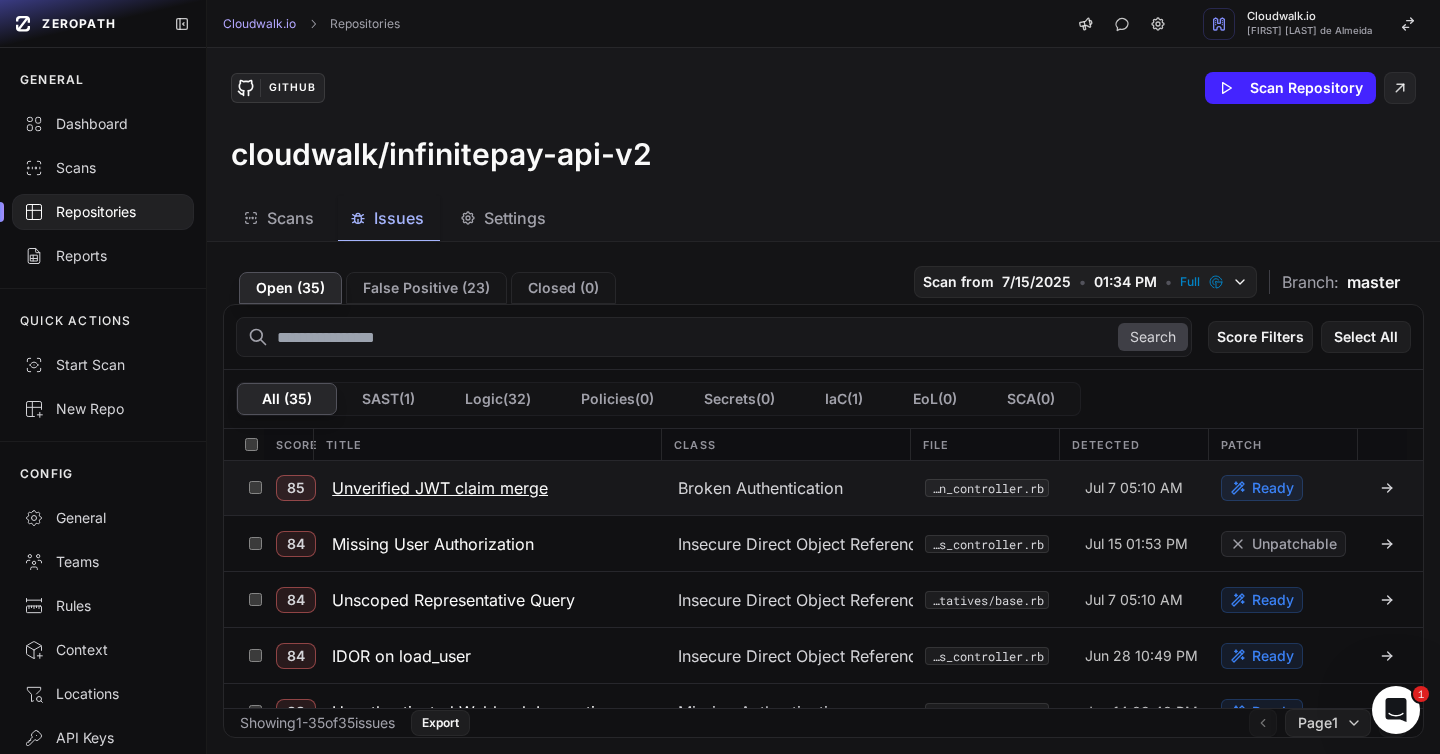 click on "Unverified JWT claim merge" at bounding box center [440, 488] 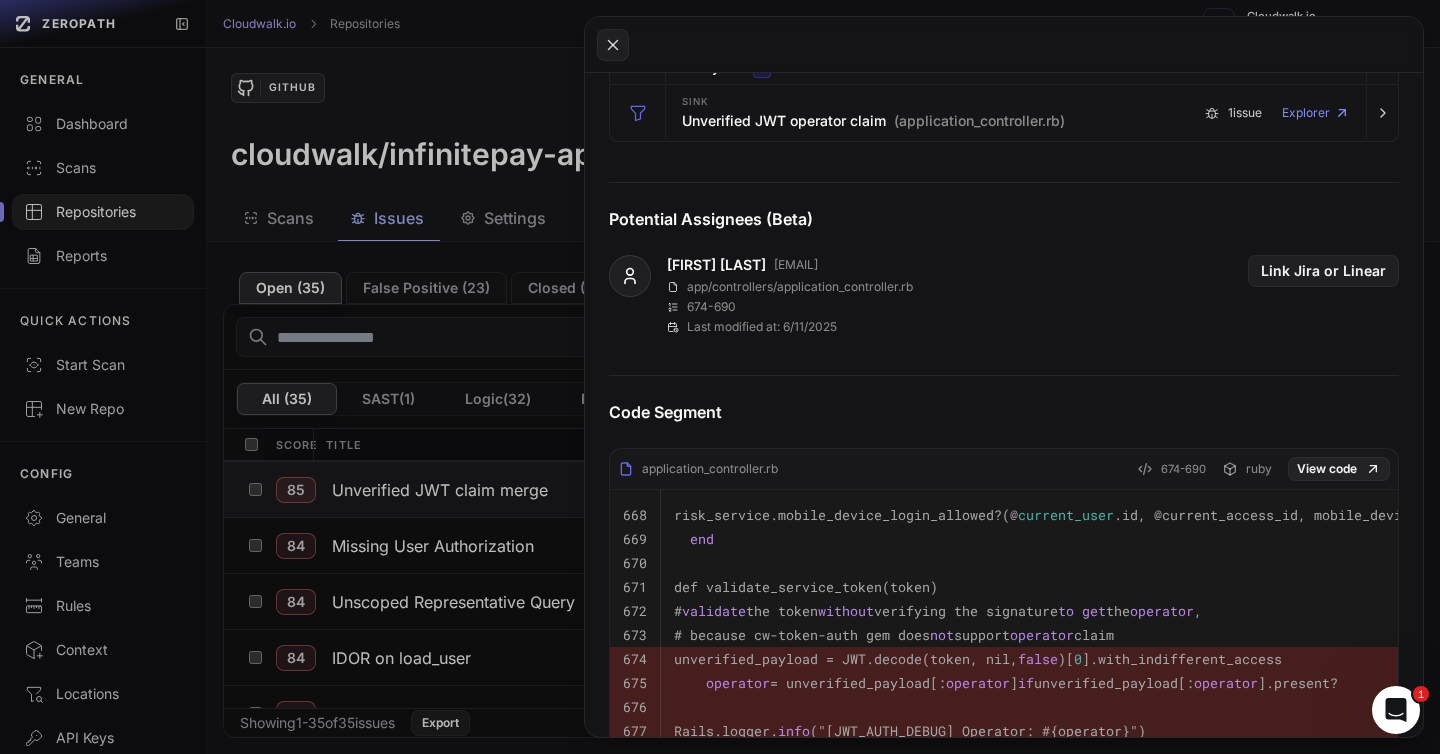 scroll, scrollTop: 566, scrollLeft: 0, axis: vertical 